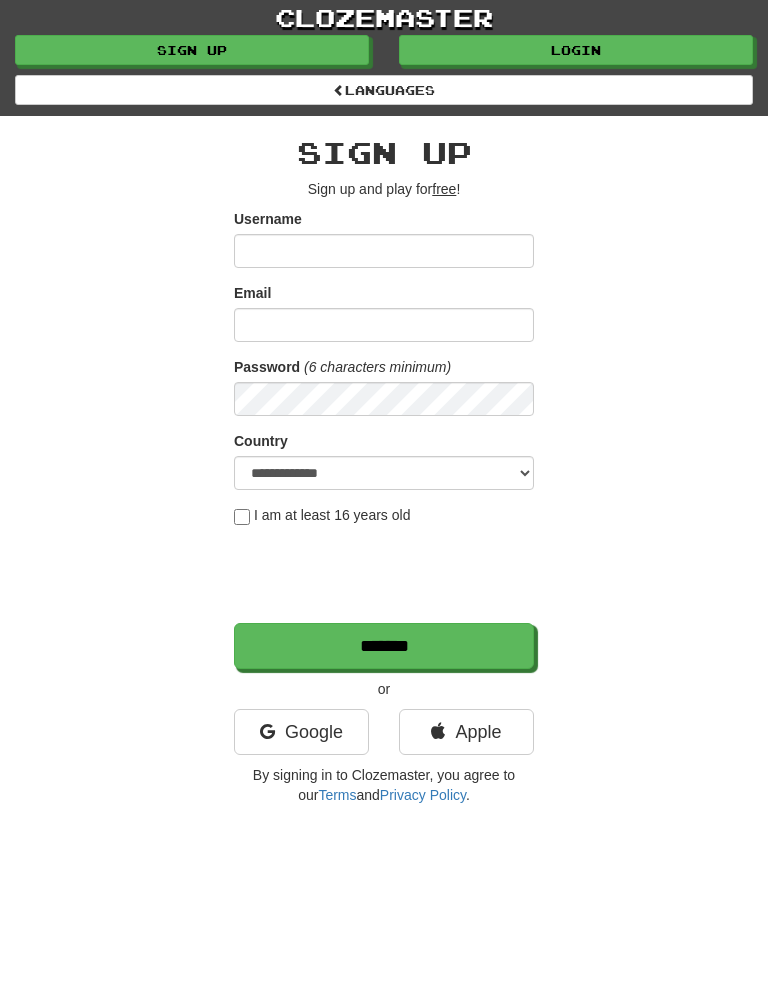 scroll, scrollTop: 0, scrollLeft: 0, axis: both 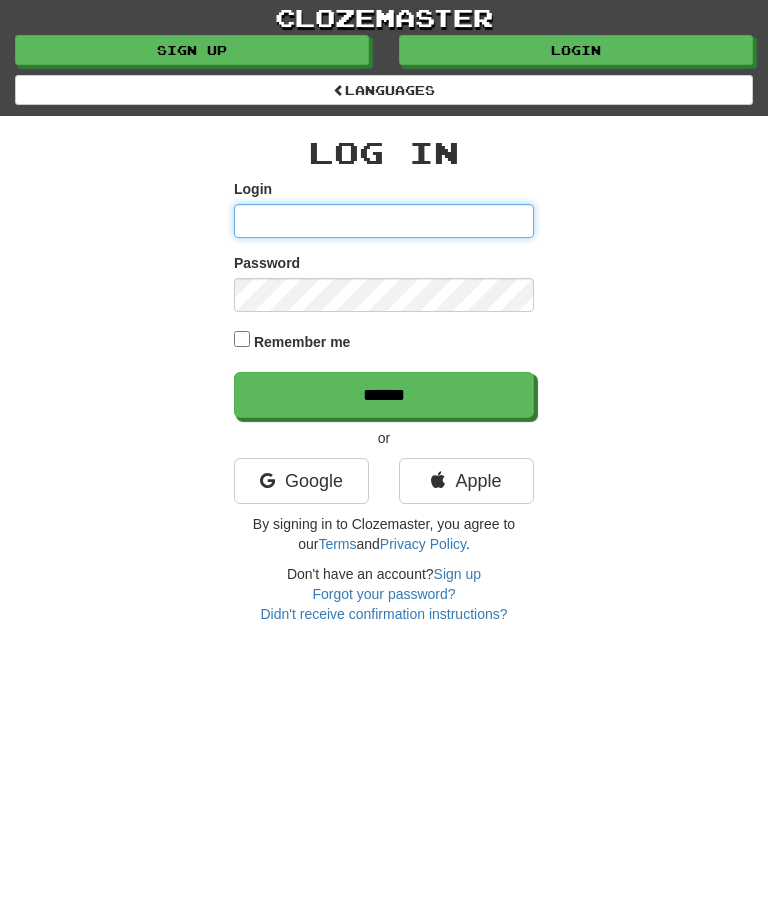 type on "******" 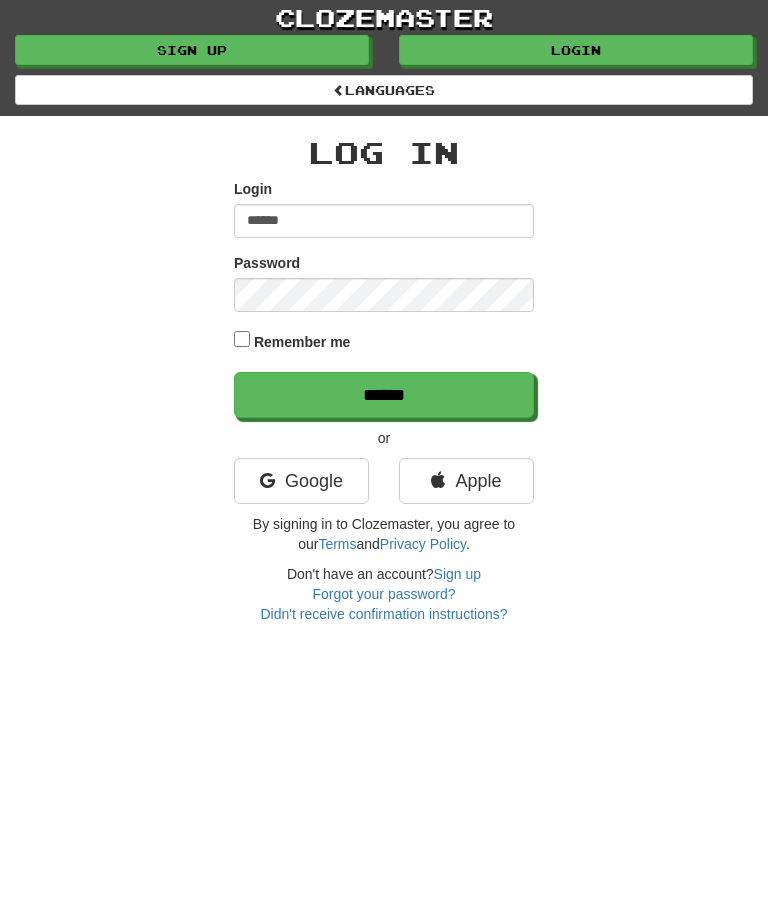 click on "******" at bounding box center [384, 395] 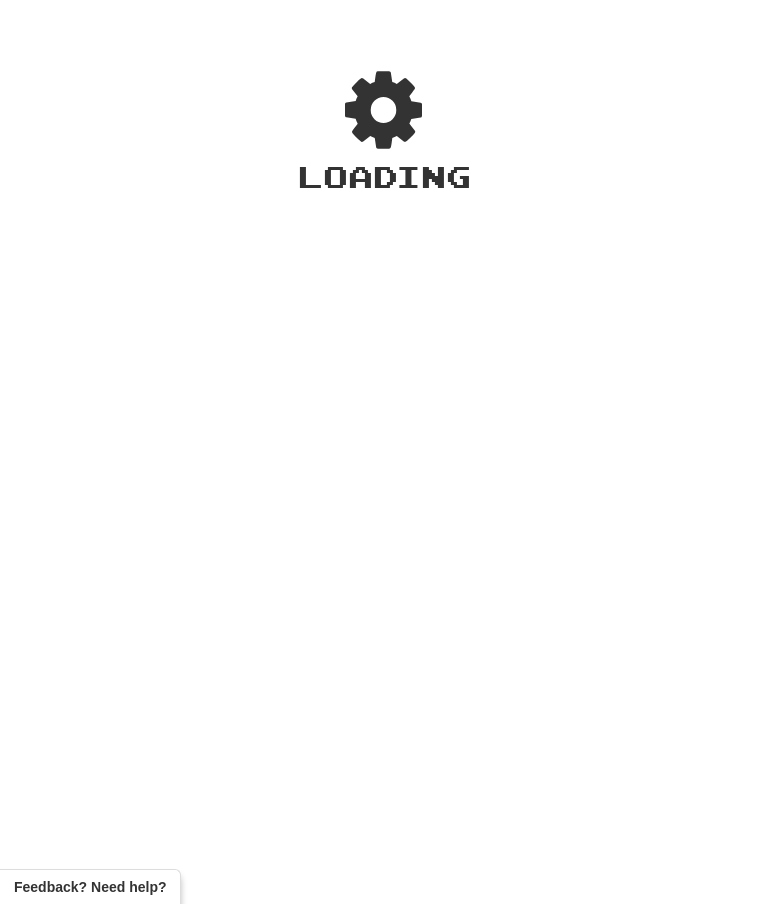 scroll, scrollTop: 0, scrollLeft: 0, axis: both 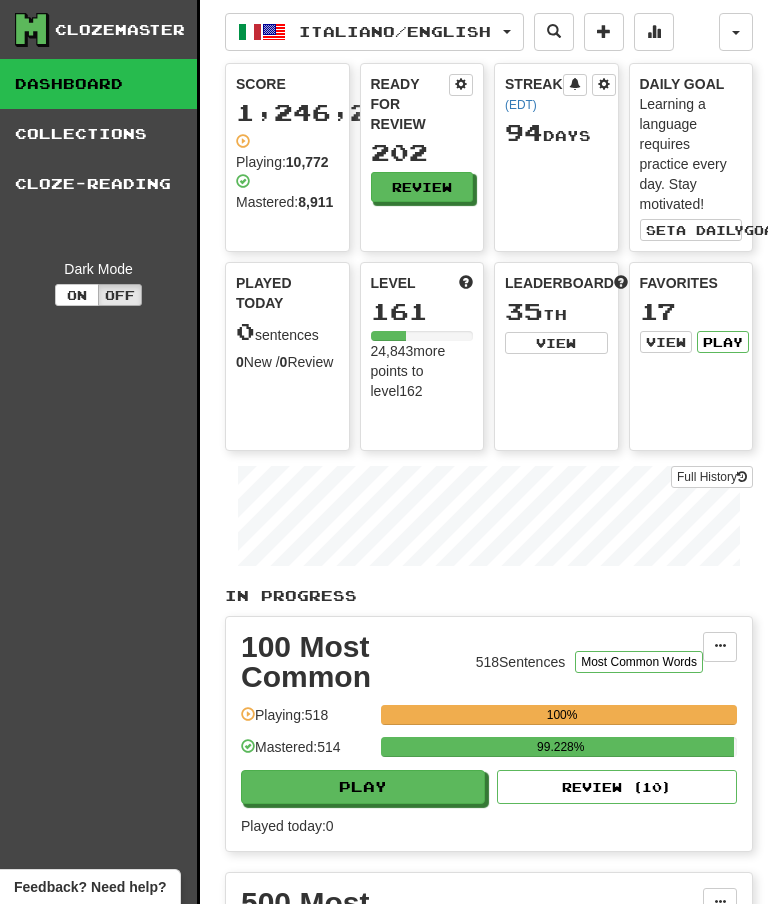 click on "Review" at bounding box center (422, 187) 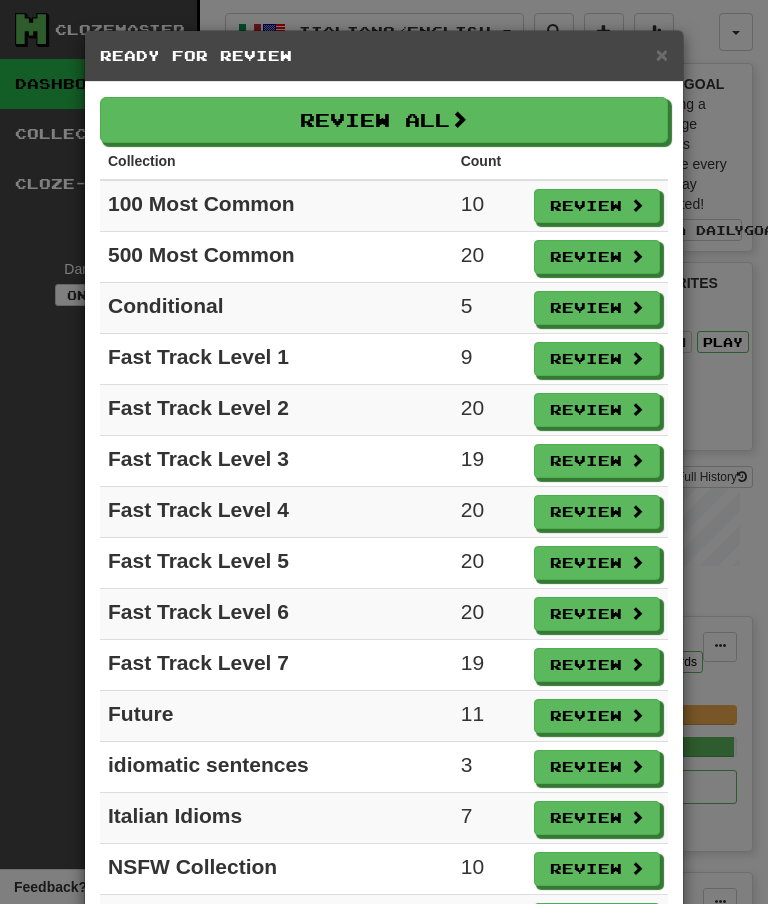 click on "Review" at bounding box center (597, 206) 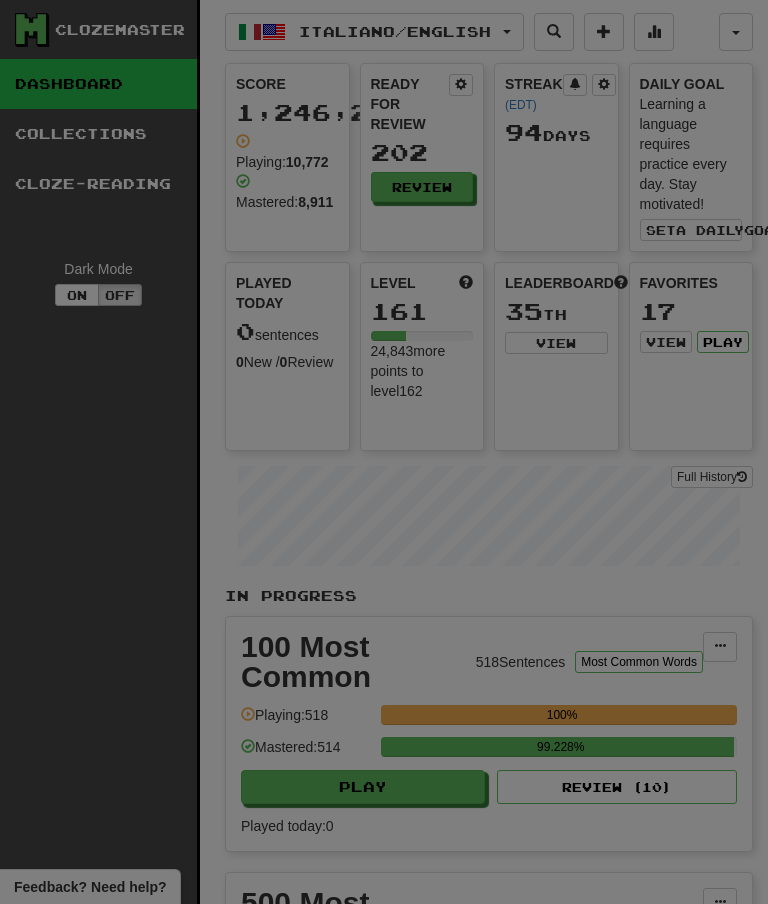 select on "**" 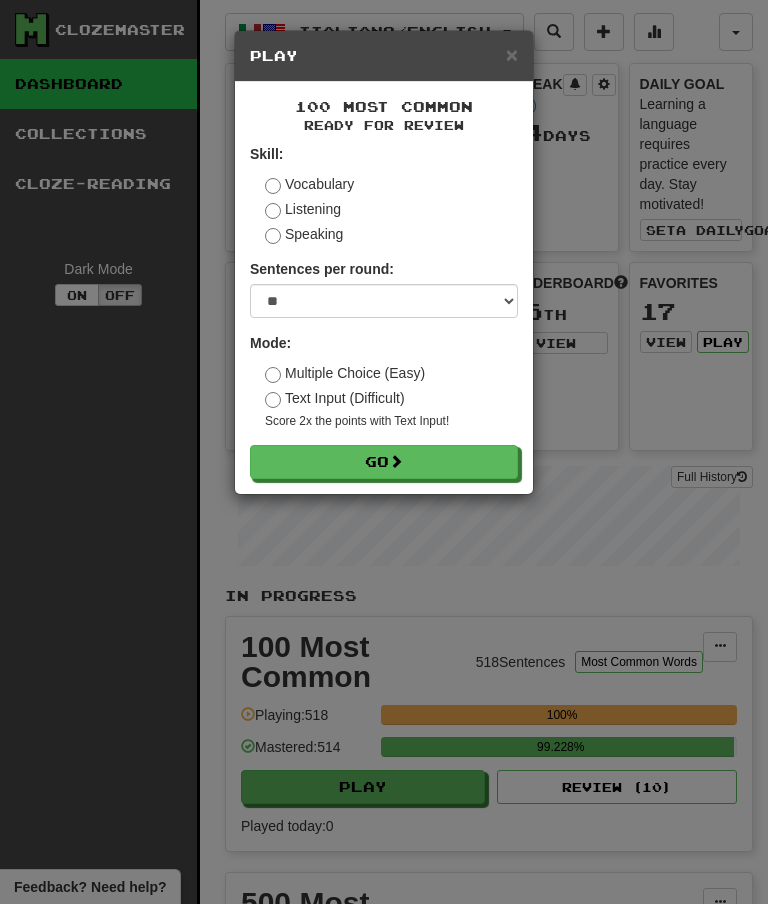 click at bounding box center [396, 461] 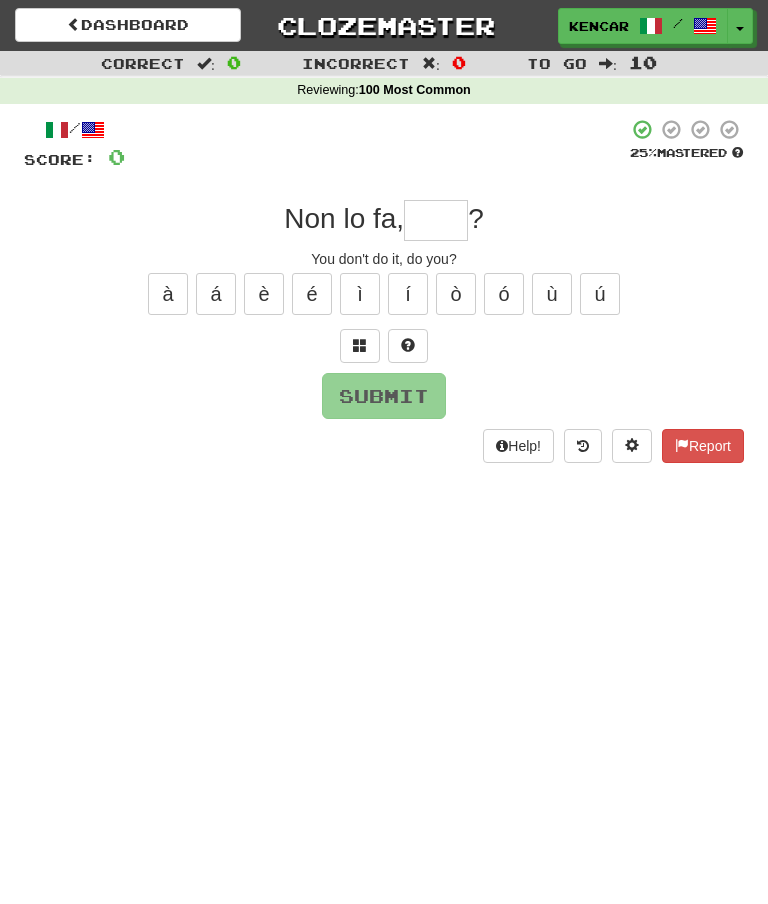 scroll, scrollTop: 0, scrollLeft: 0, axis: both 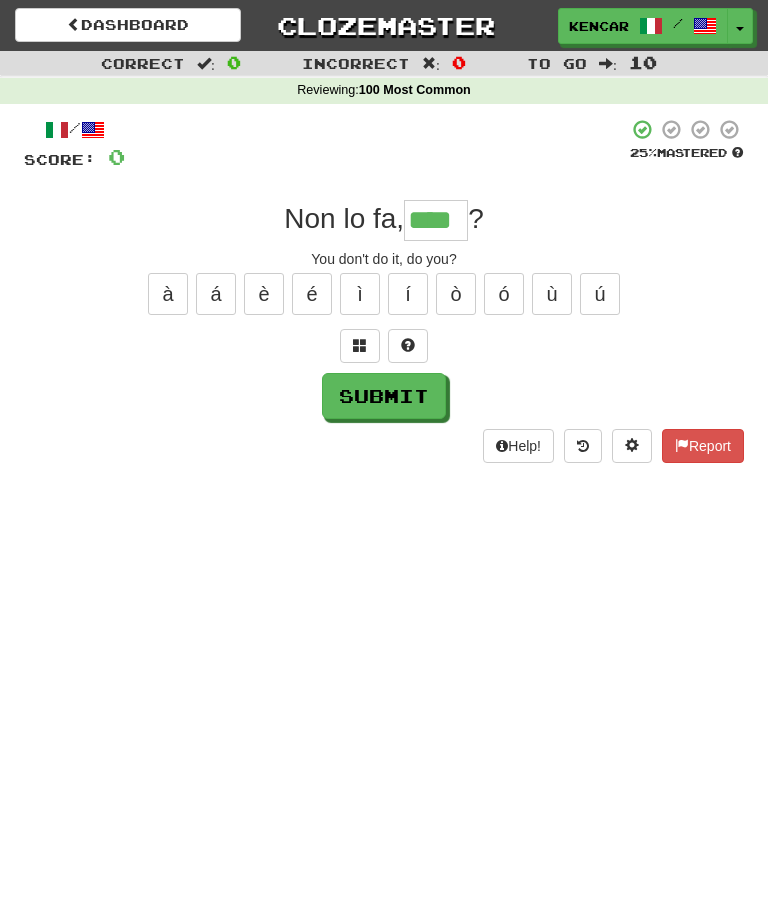 type on "****" 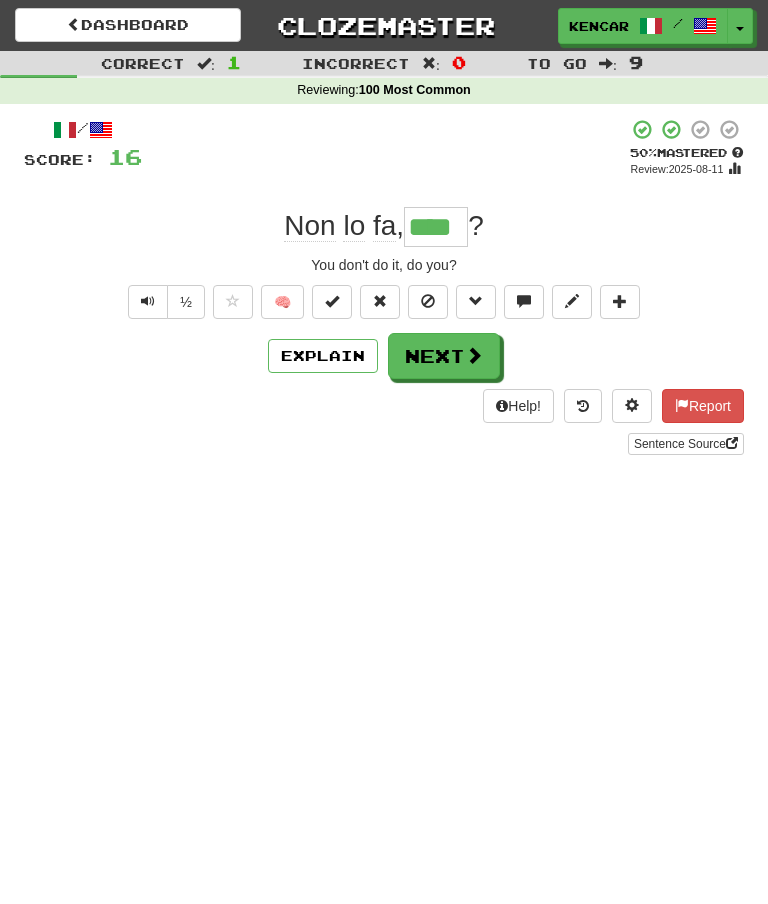 click on "Next" at bounding box center [444, 356] 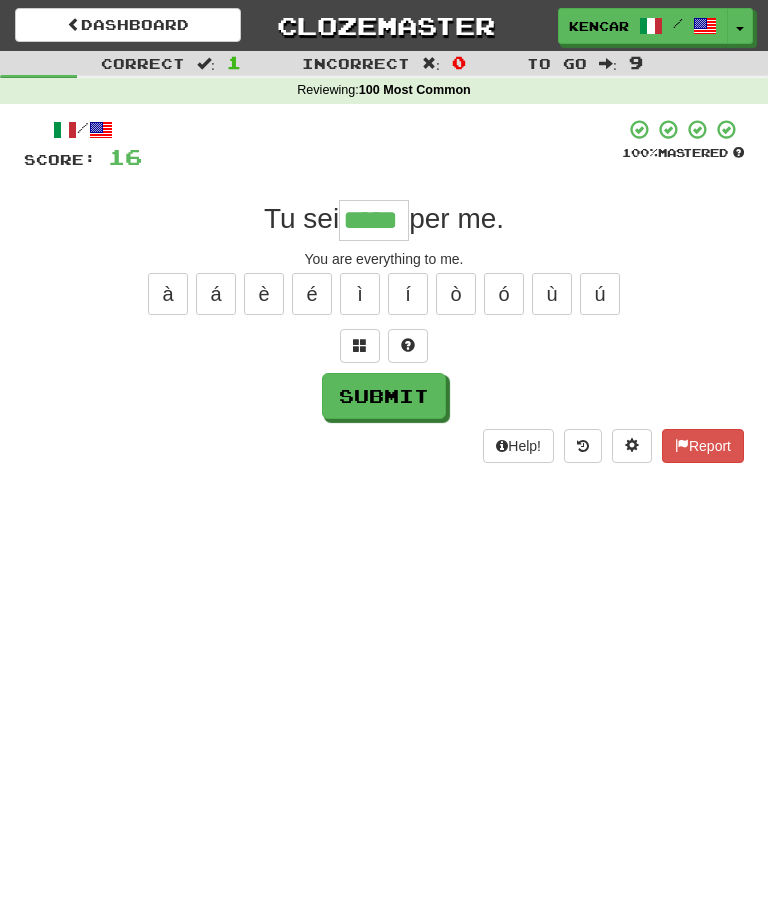 type on "*****" 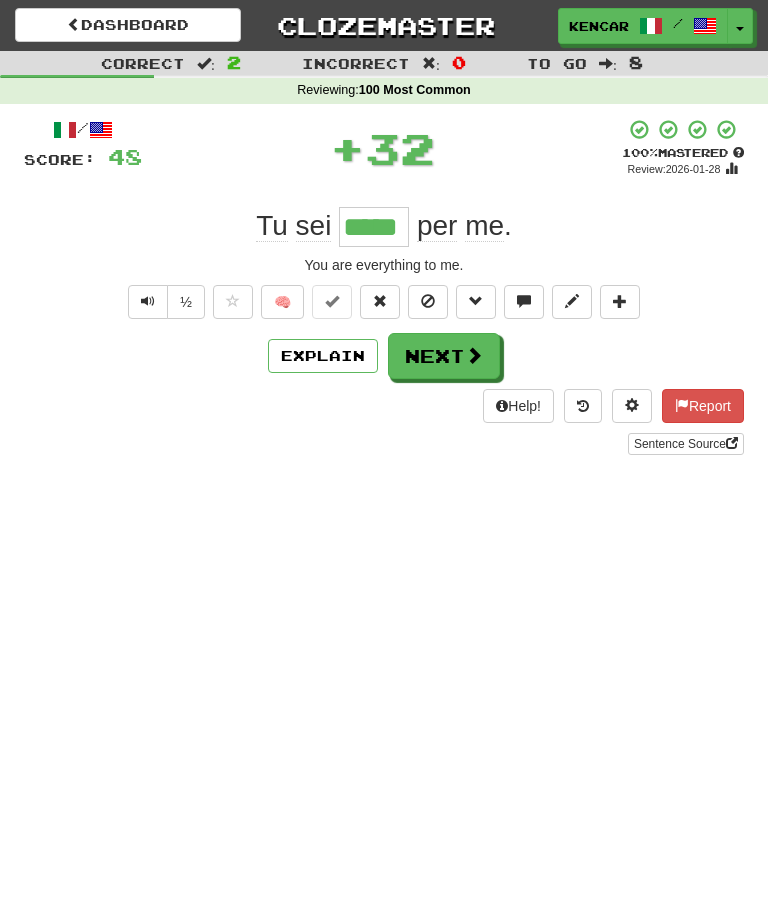 click on "Next" at bounding box center [444, 356] 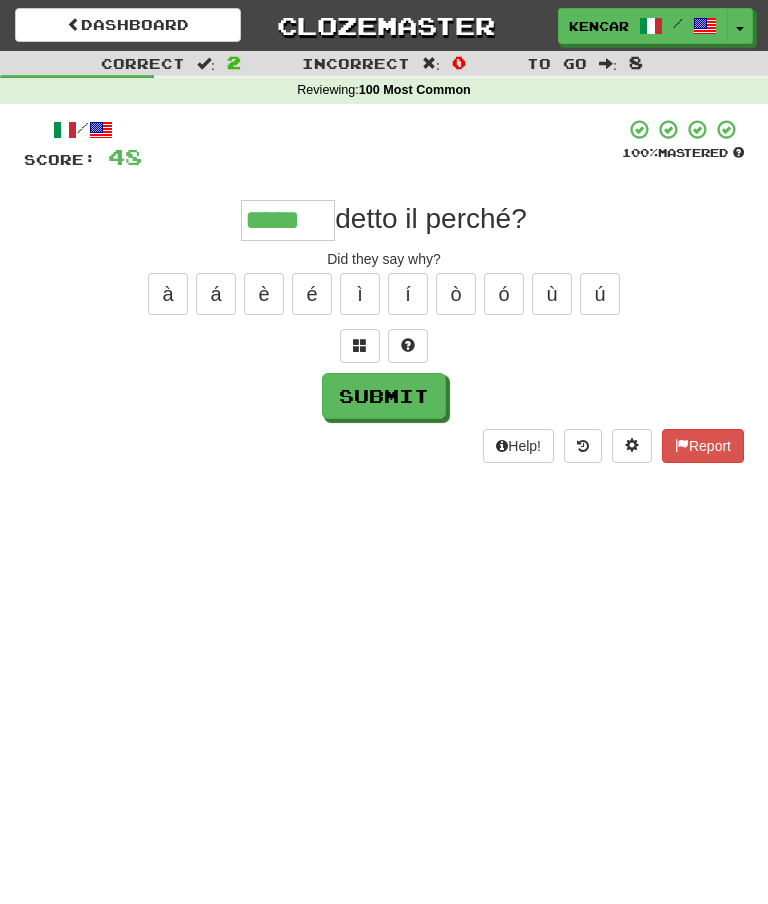 click on "Submit" at bounding box center [384, 396] 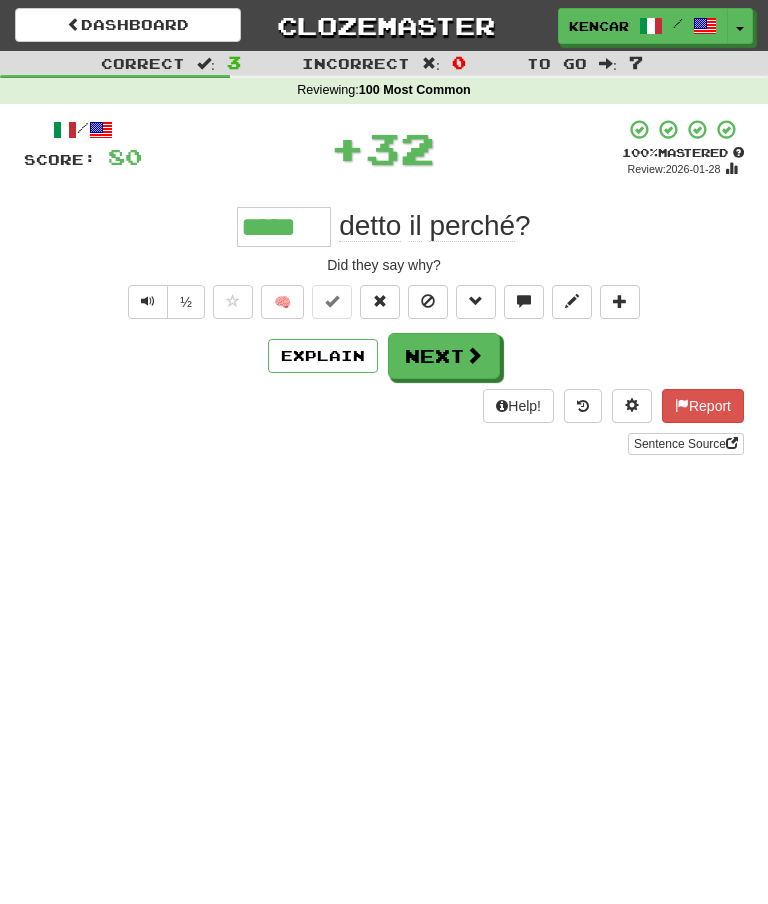 click on "Next" at bounding box center (444, 356) 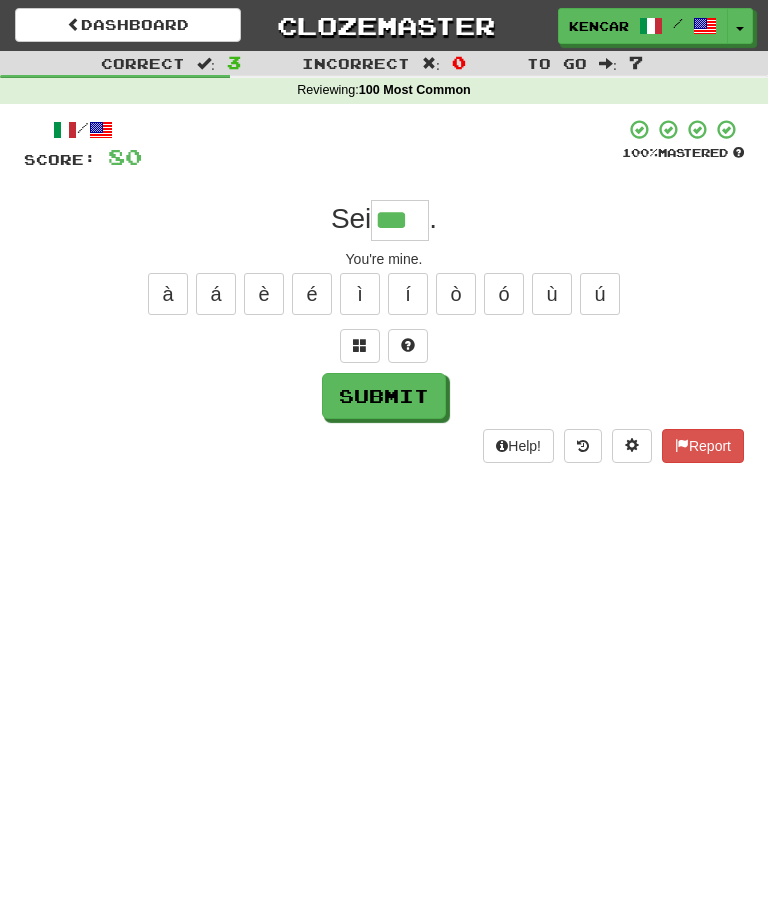 type on "***" 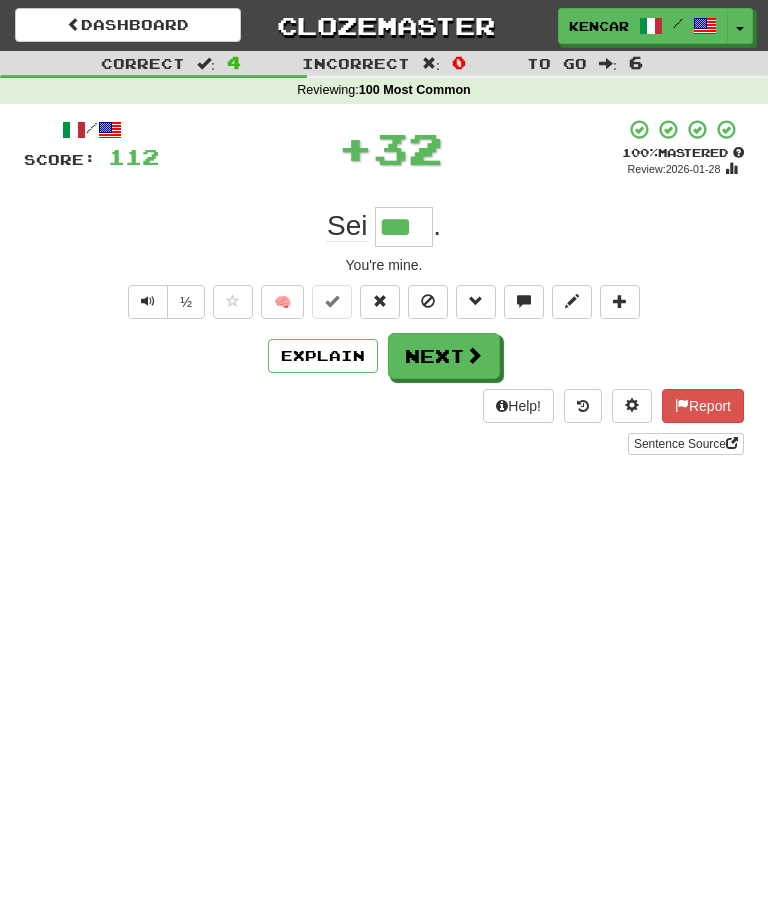 click on "Next" at bounding box center [444, 356] 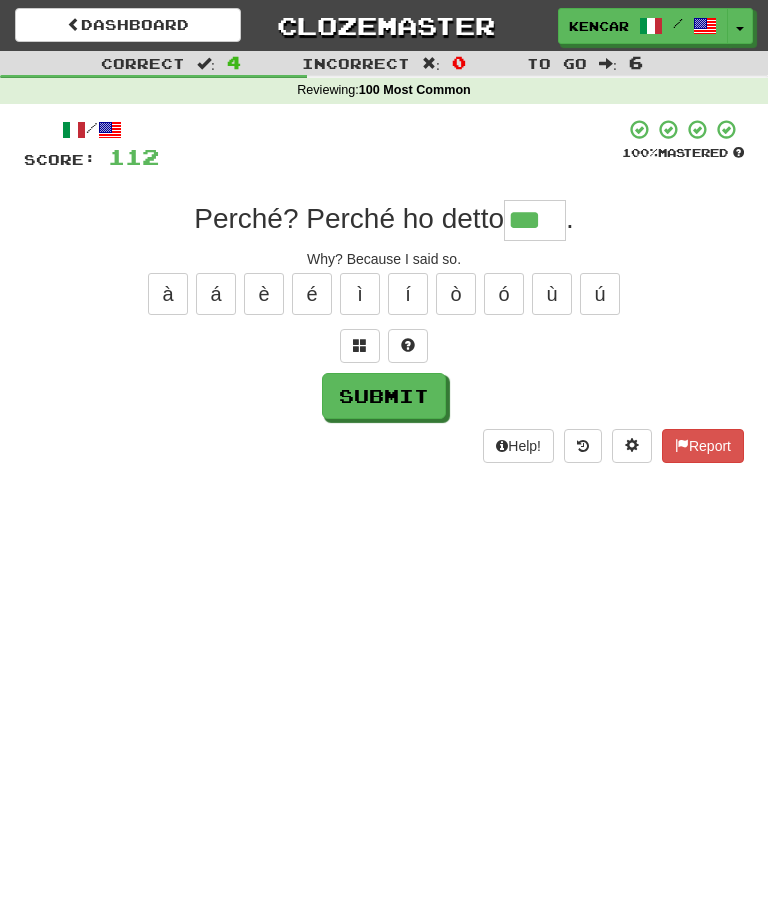 click on "ì" at bounding box center [360, 294] 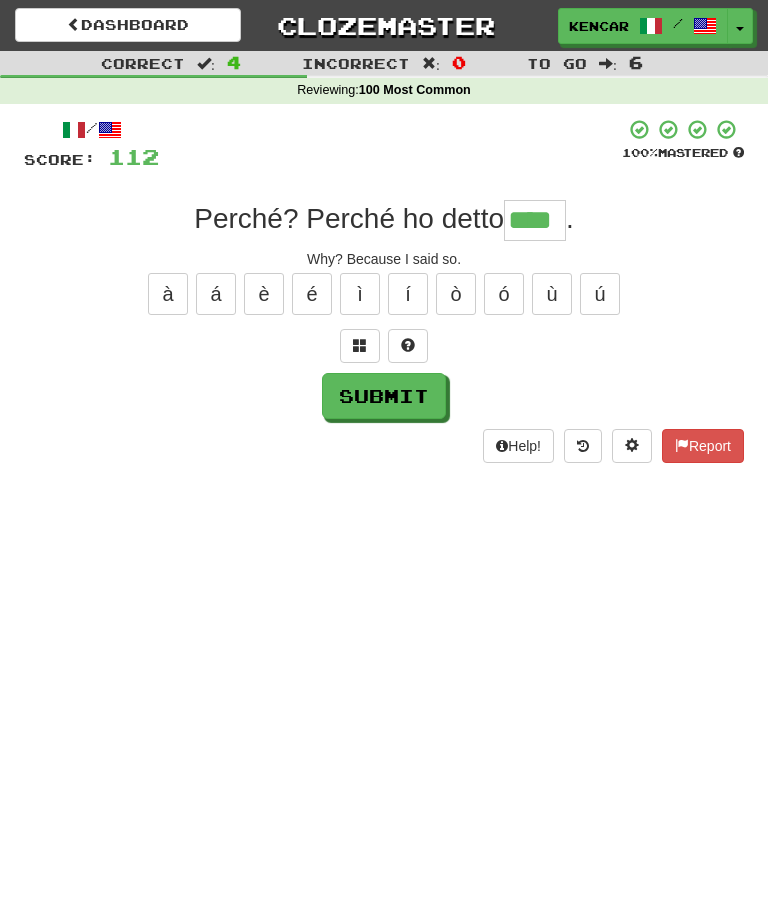 click on "Submit" at bounding box center (384, 396) 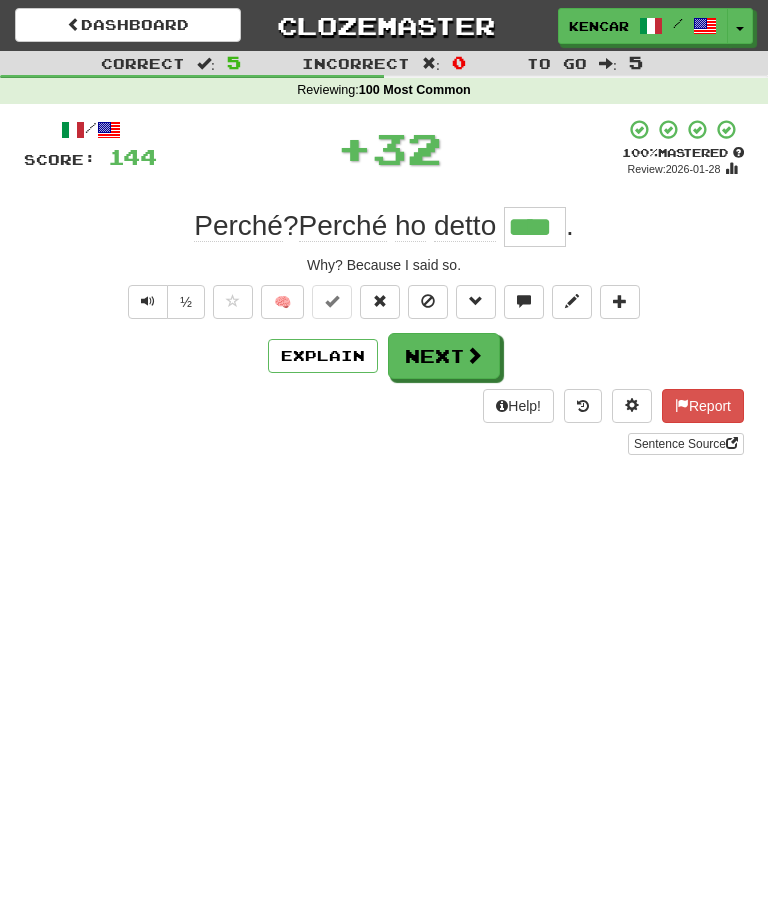 click on "Next" at bounding box center [444, 356] 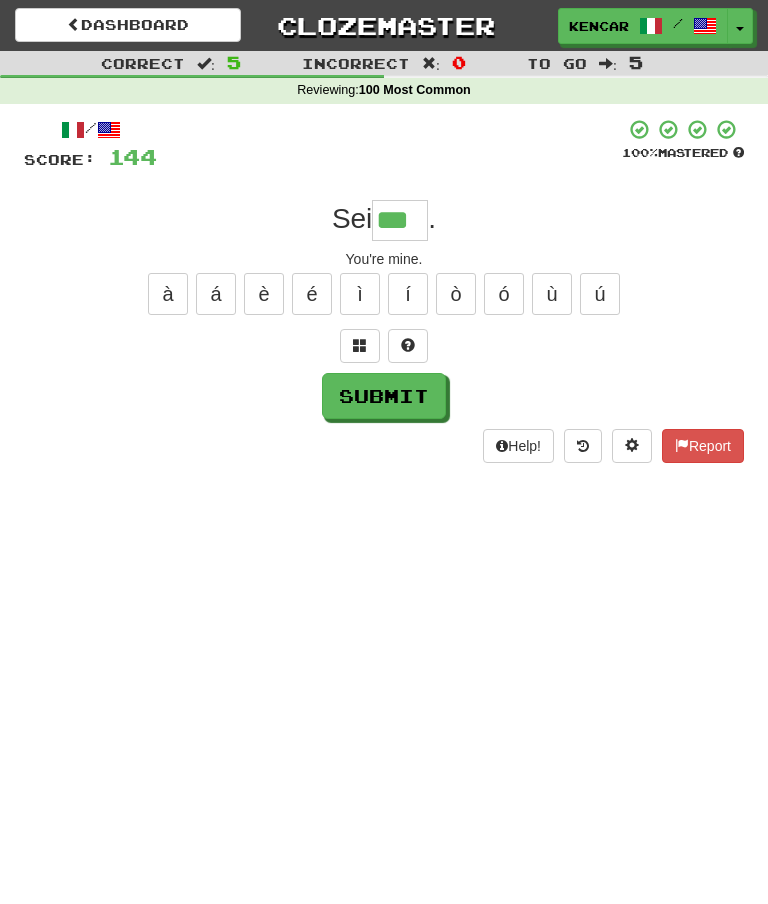 type on "***" 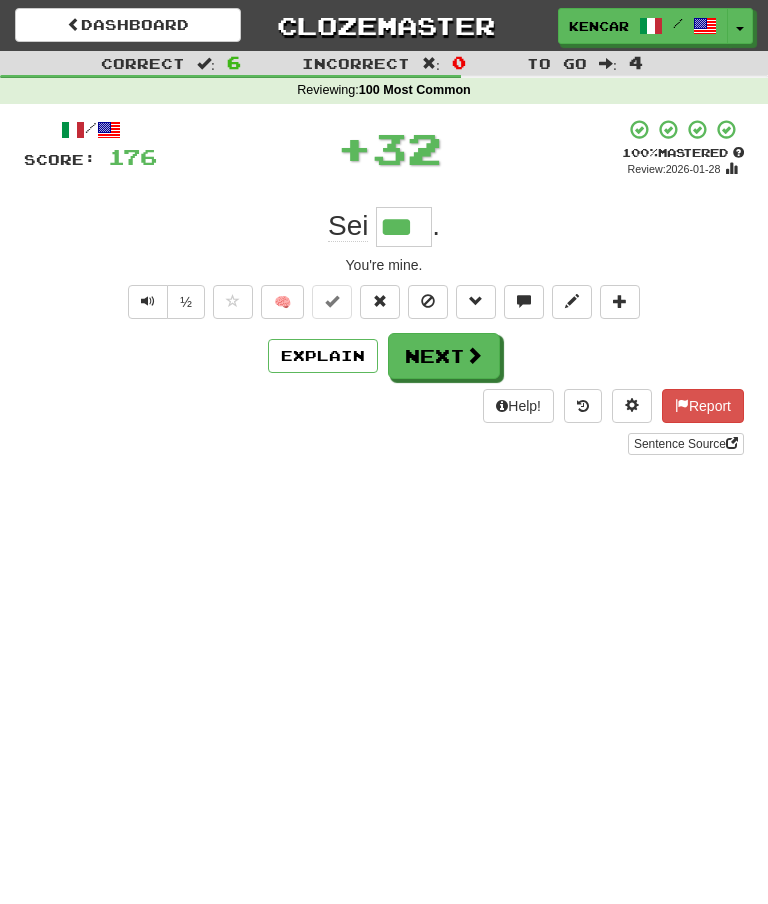 click on "Next" at bounding box center [444, 356] 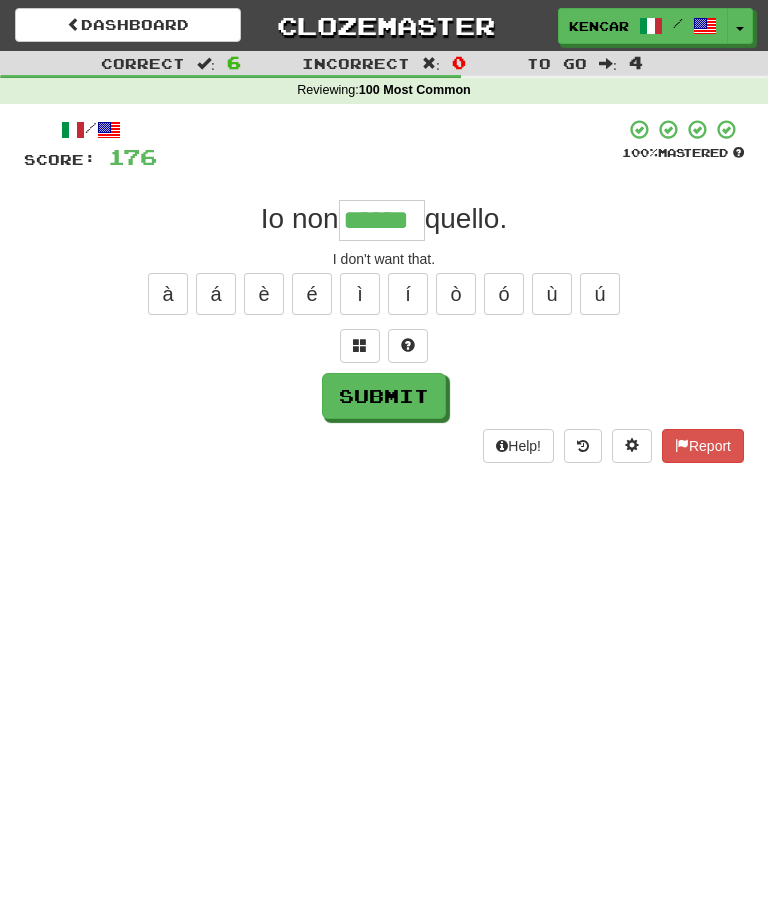 type on "******" 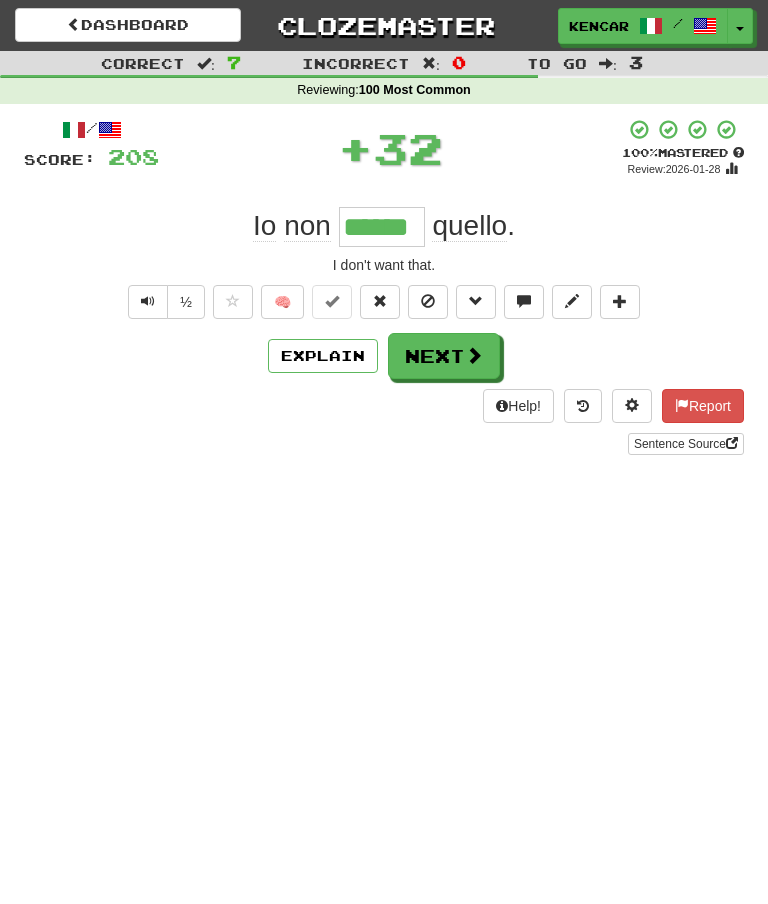 click on "Next" at bounding box center [444, 356] 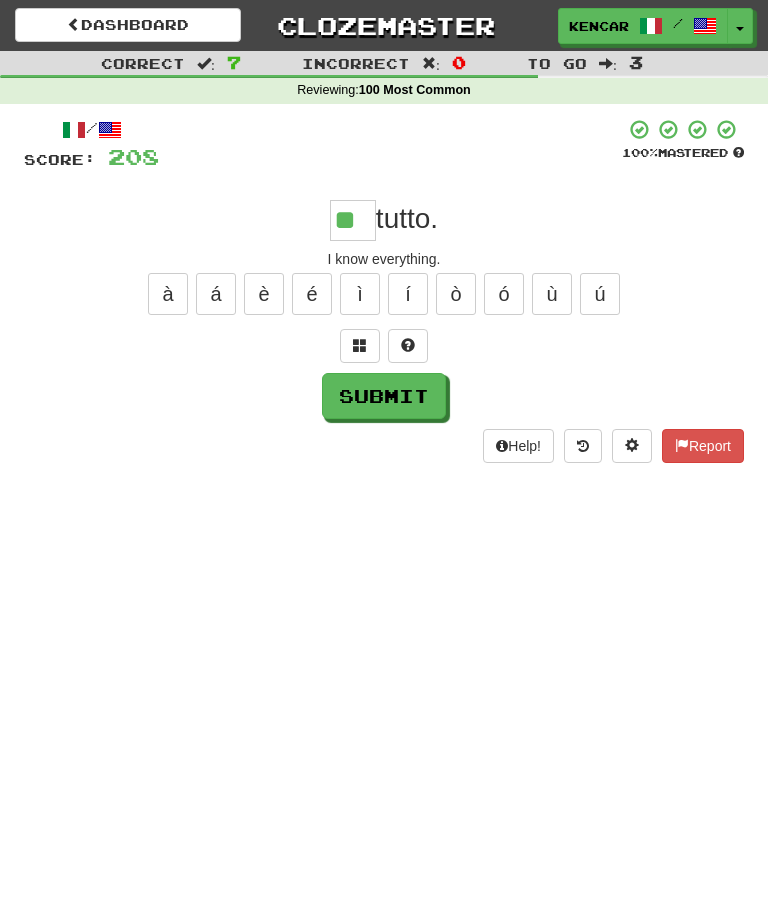 click on "Submit" at bounding box center [384, 396] 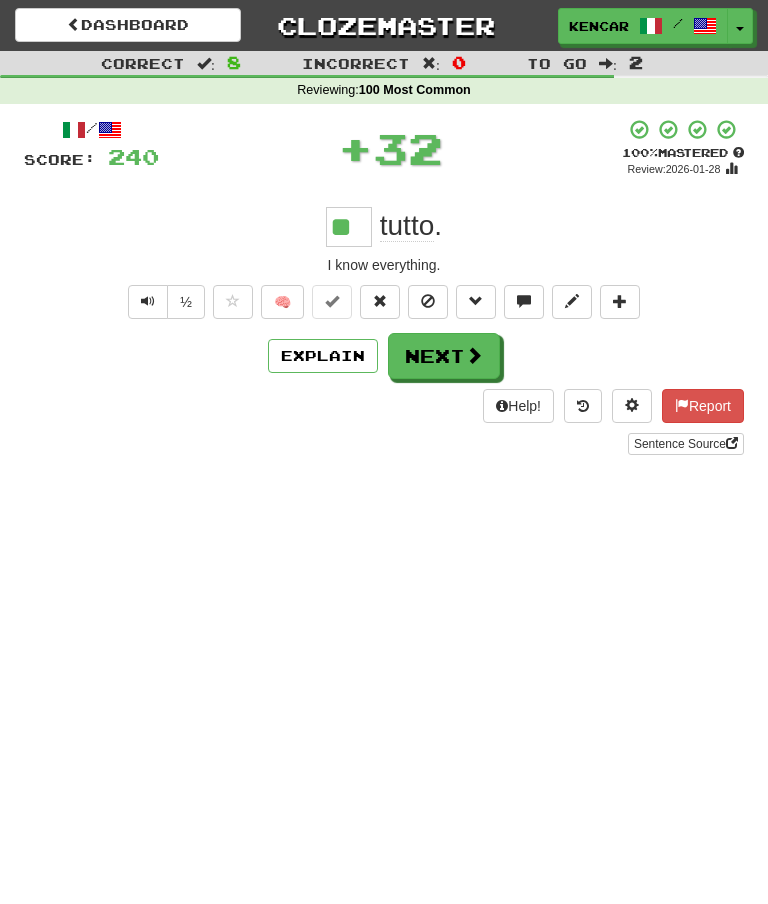 click on "Next" at bounding box center (444, 356) 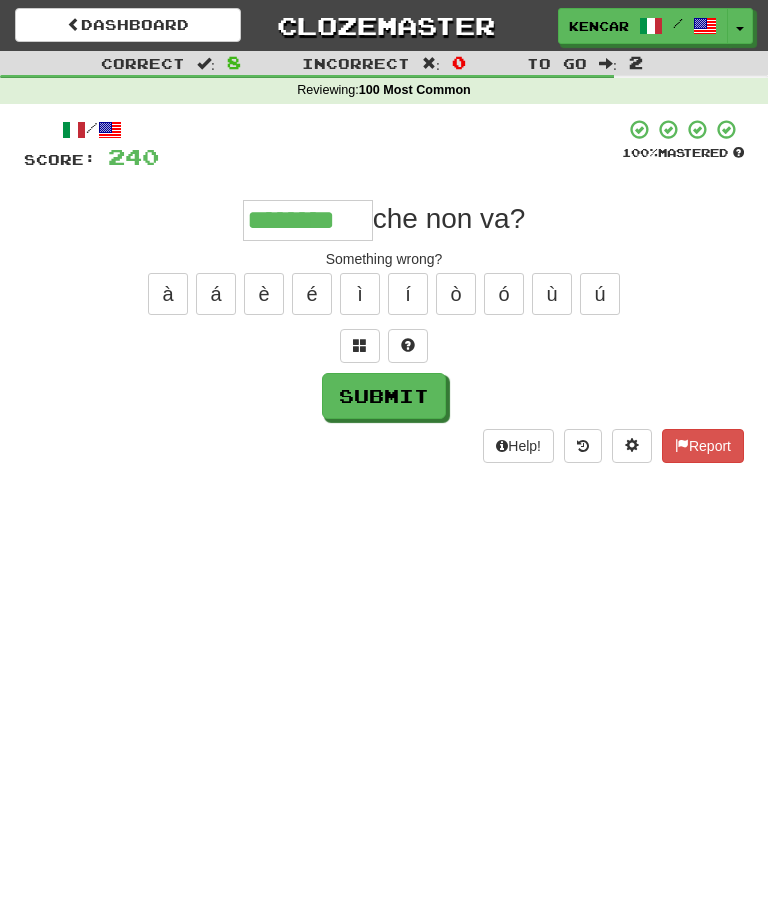 click on "Submit" at bounding box center (384, 396) 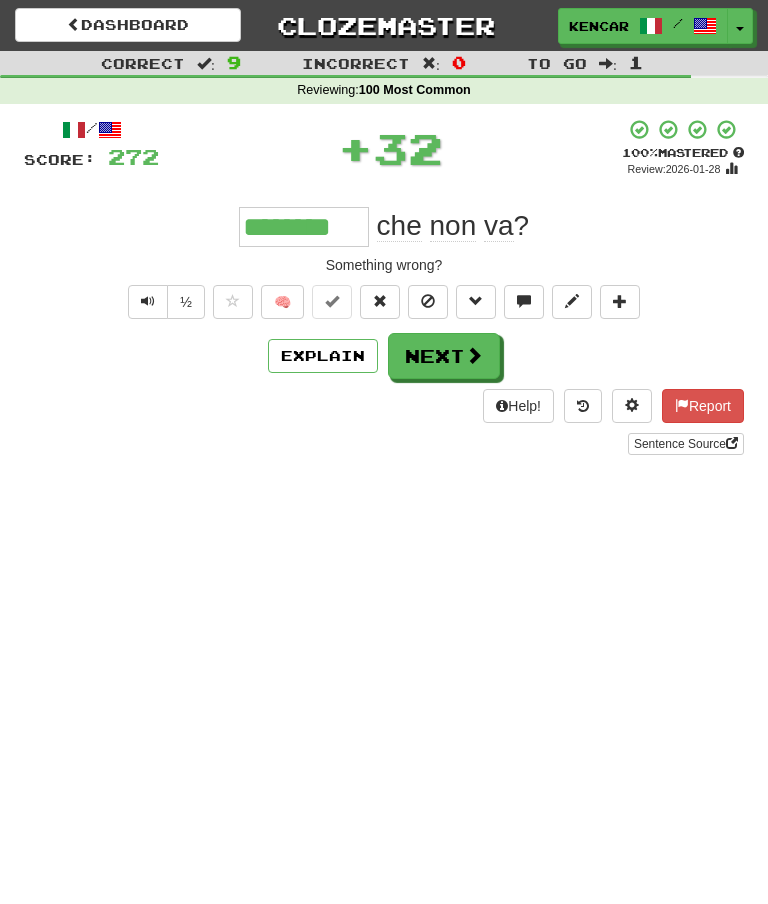 type on "********" 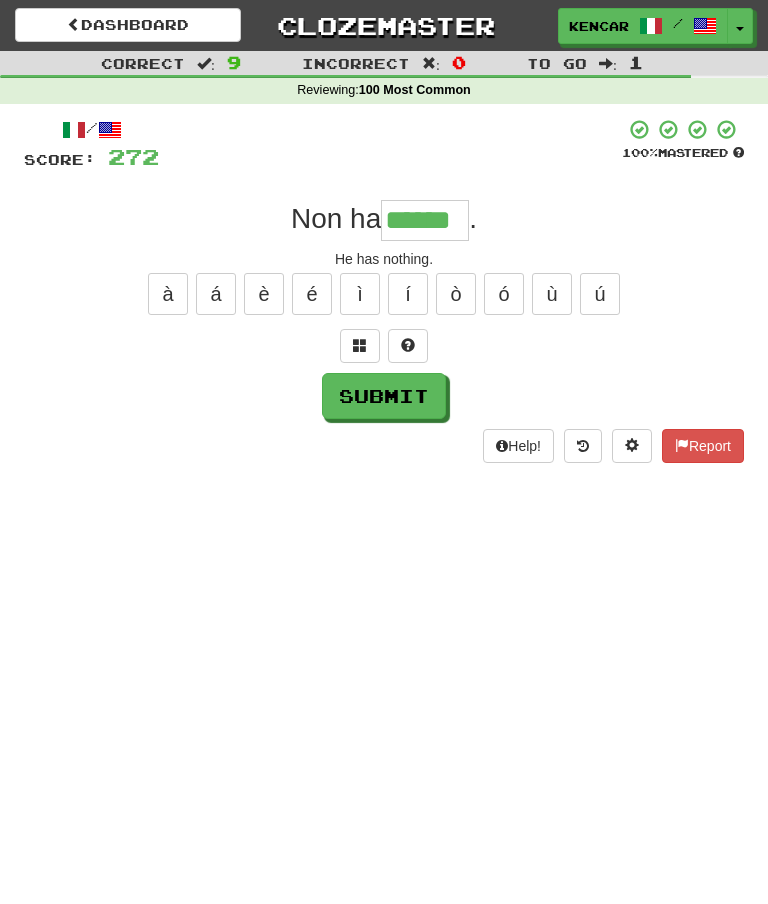 type on "******" 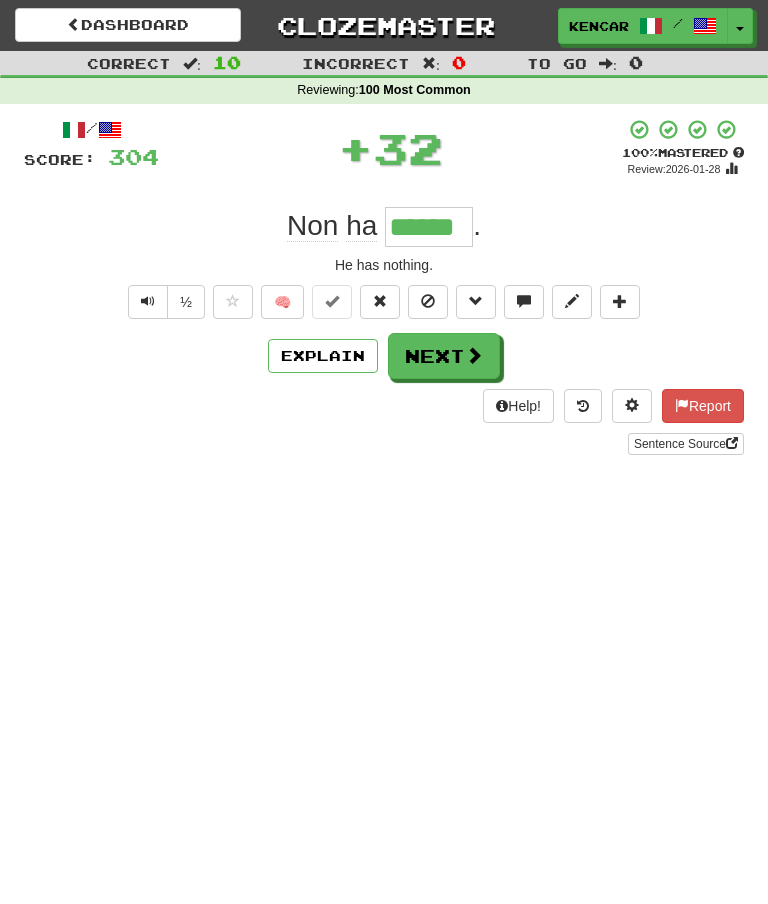 click on "Next" at bounding box center (444, 356) 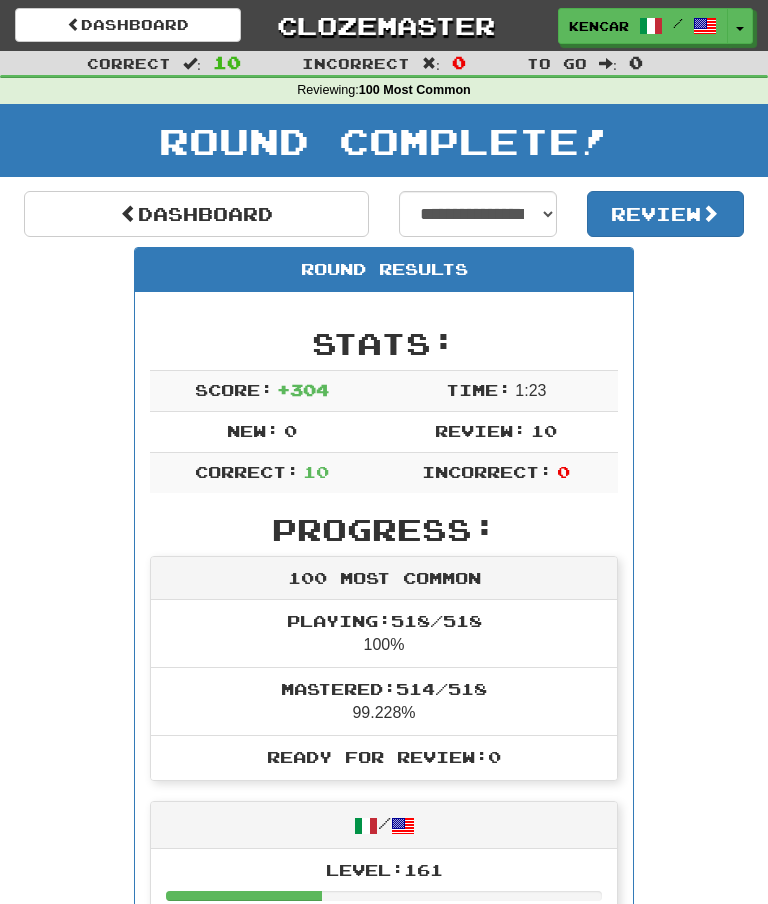 click on "Clozemaster" at bounding box center (384, 25) 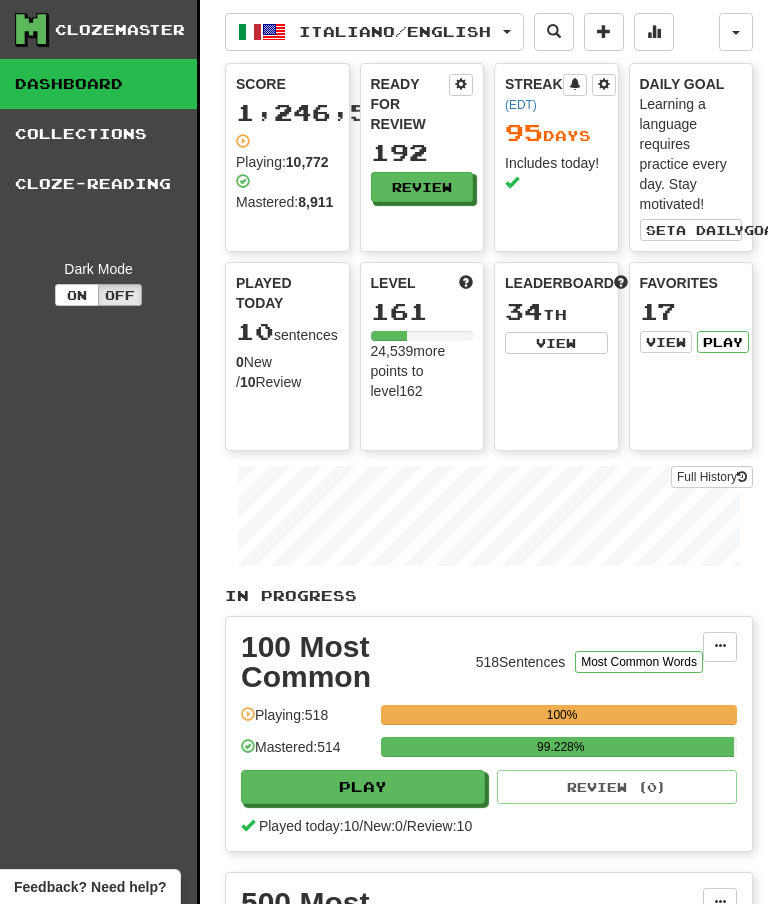 scroll, scrollTop: 0, scrollLeft: 0, axis: both 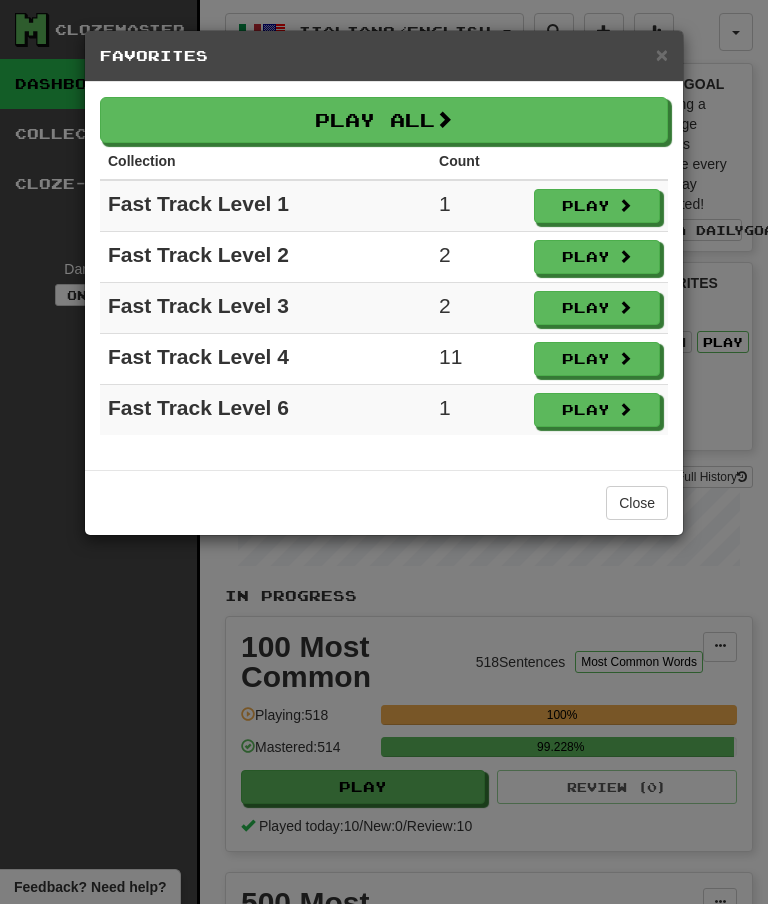 click at bounding box center (625, 205) 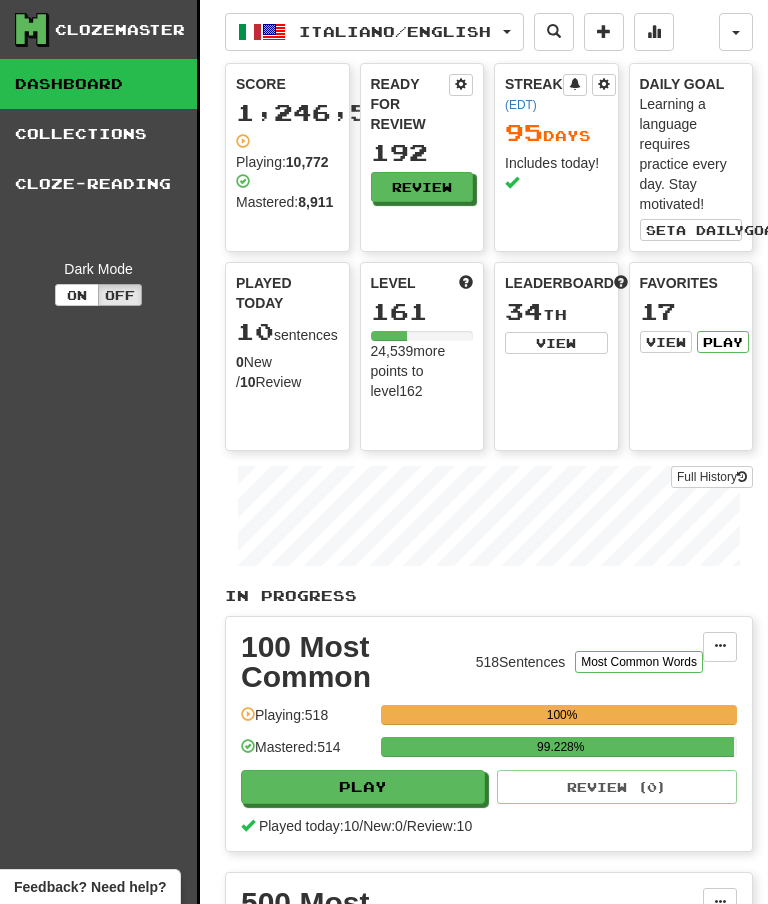 select on "**" 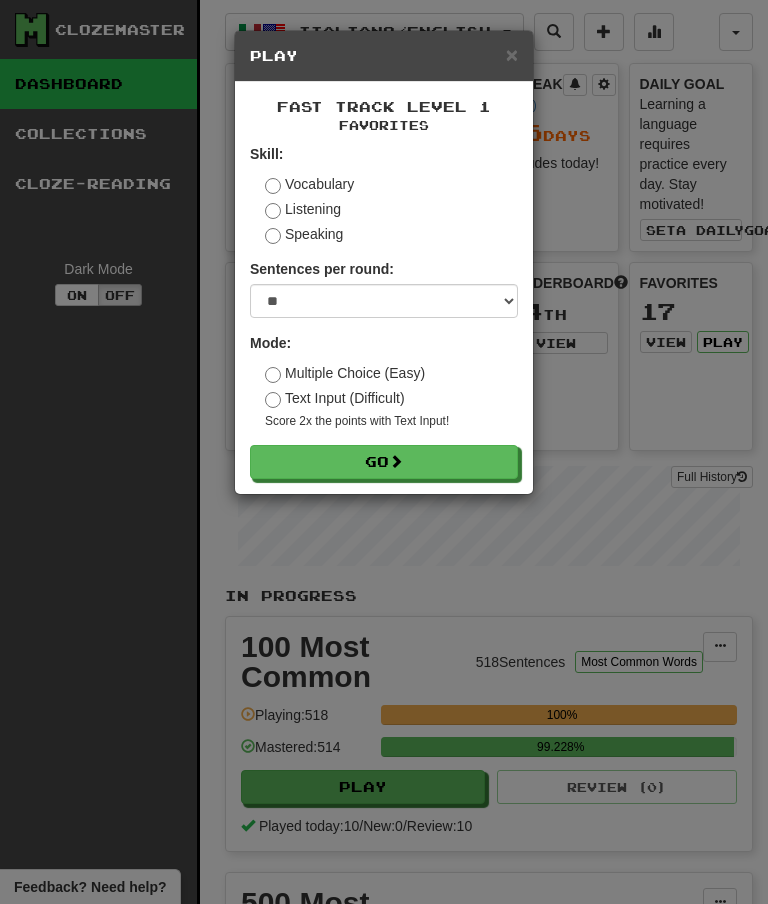 click on "Go" at bounding box center [384, 462] 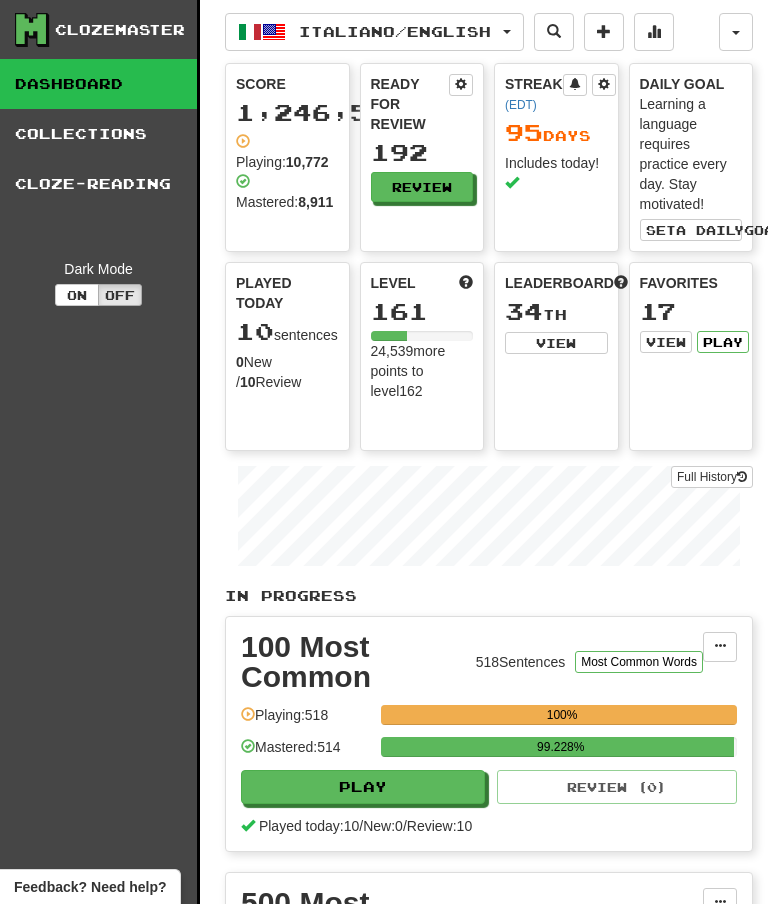 click on "Review" at bounding box center [422, 187] 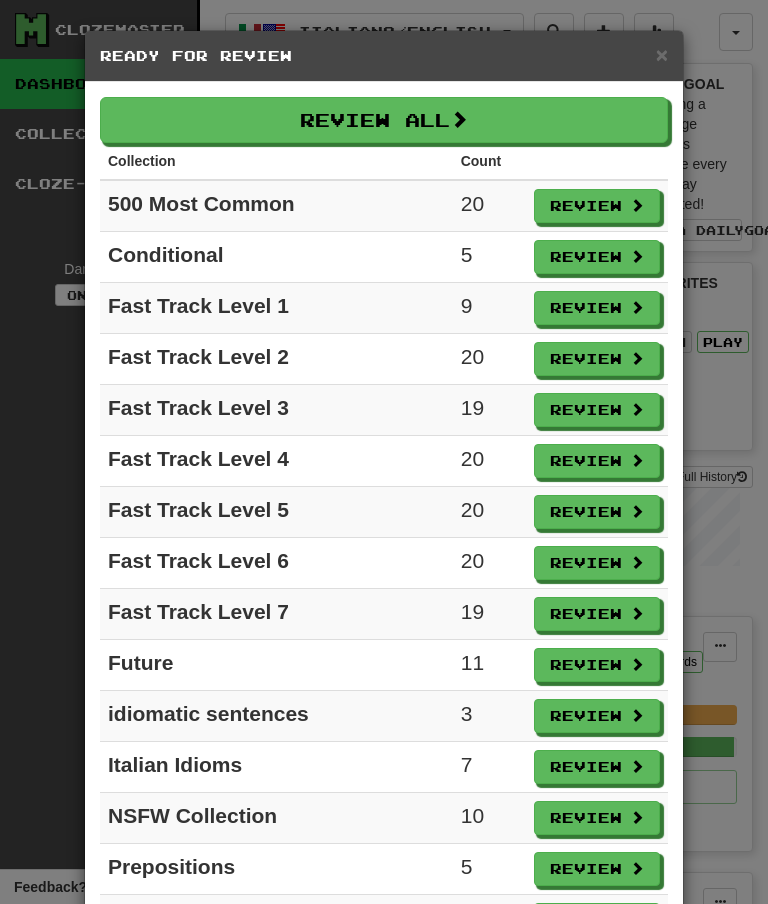 click on "Review" at bounding box center (597, 206) 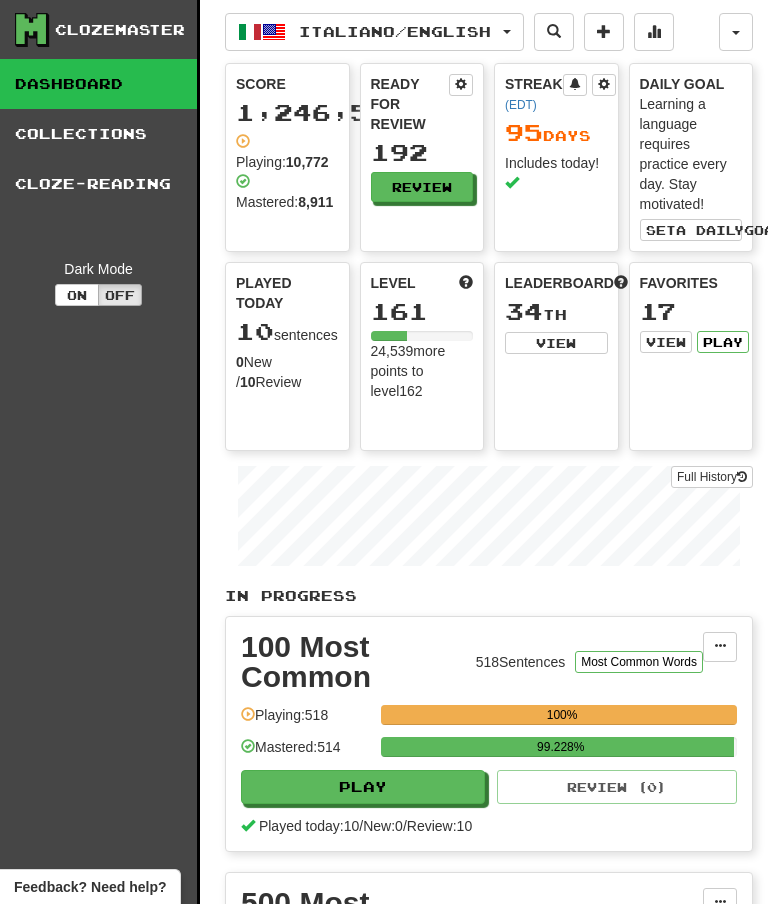 select on "**" 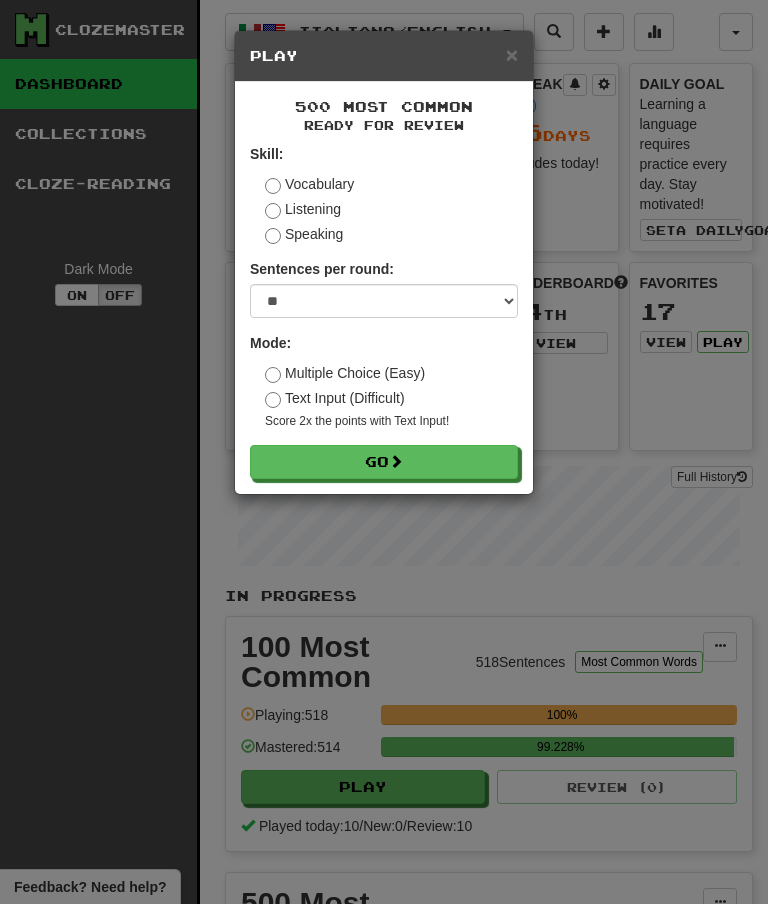 click at bounding box center [396, 461] 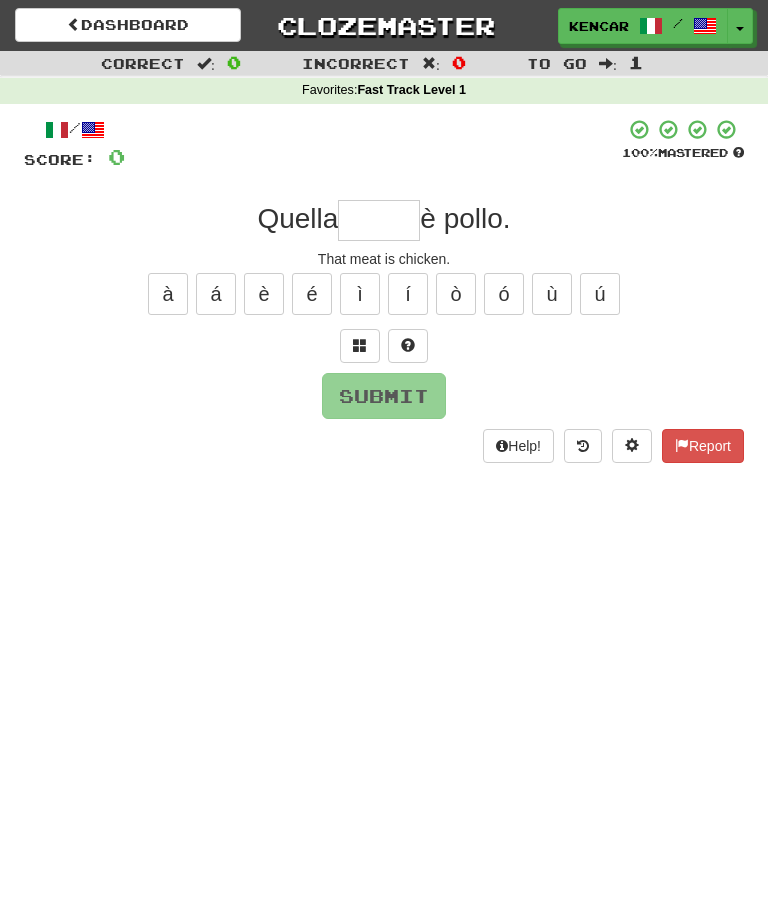 scroll, scrollTop: 0, scrollLeft: 0, axis: both 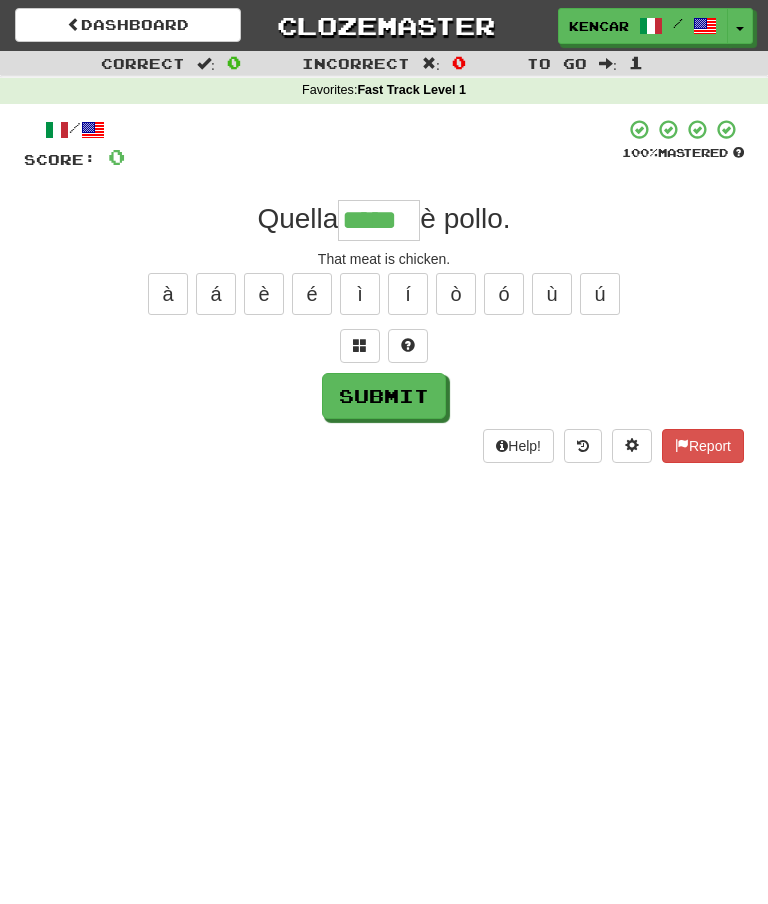 type on "*****" 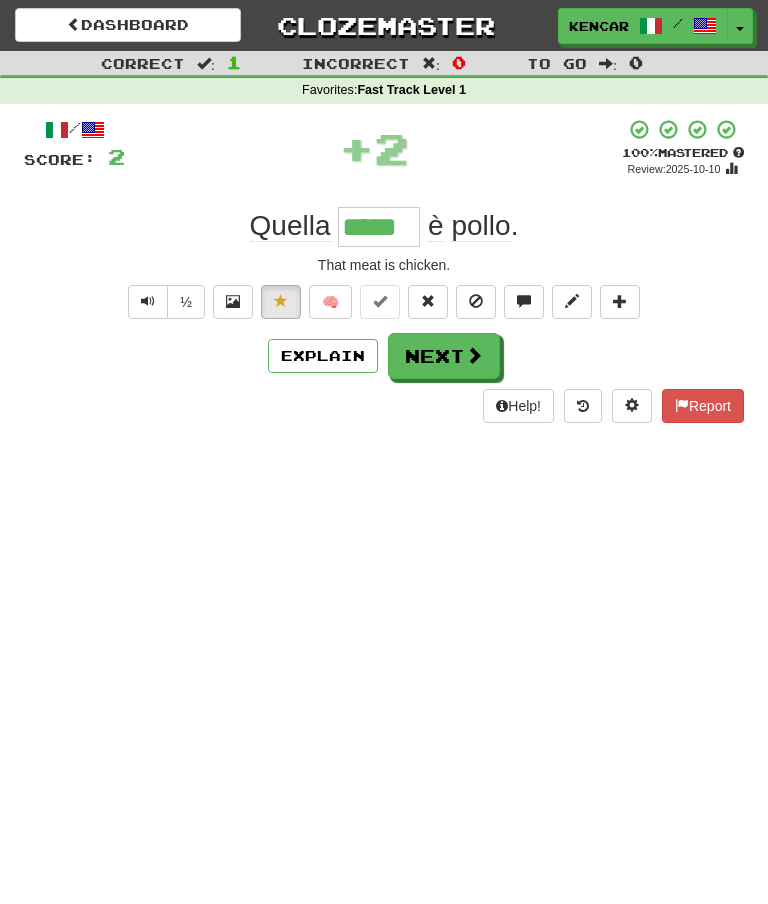 click on "Next" at bounding box center (444, 356) 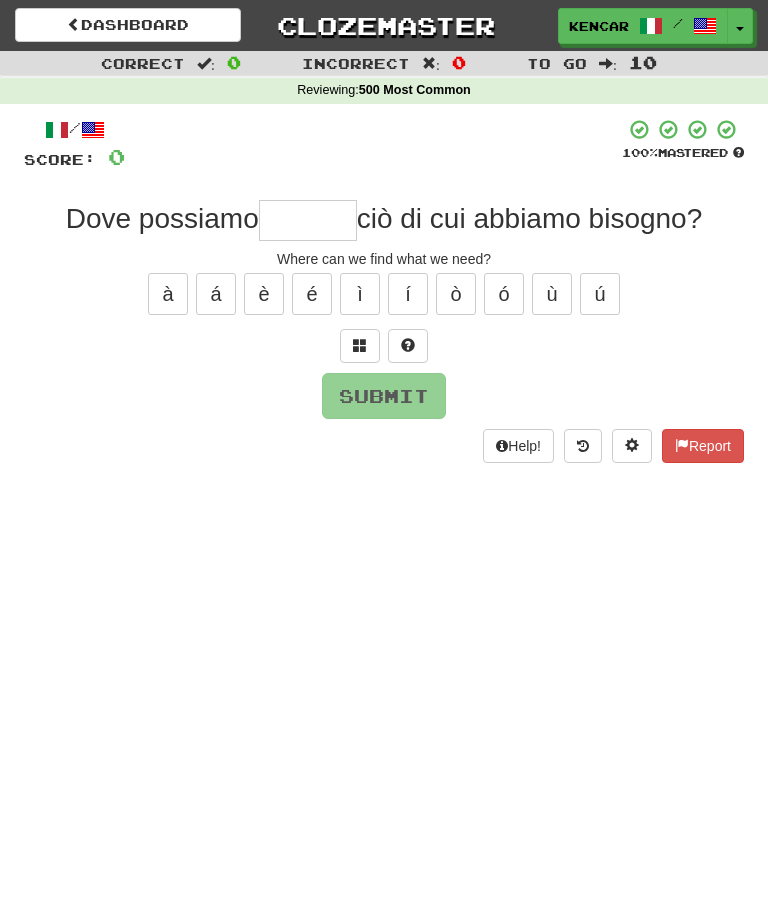 scroll, scrollTop: 0, scrollLeft: 0, axis: both 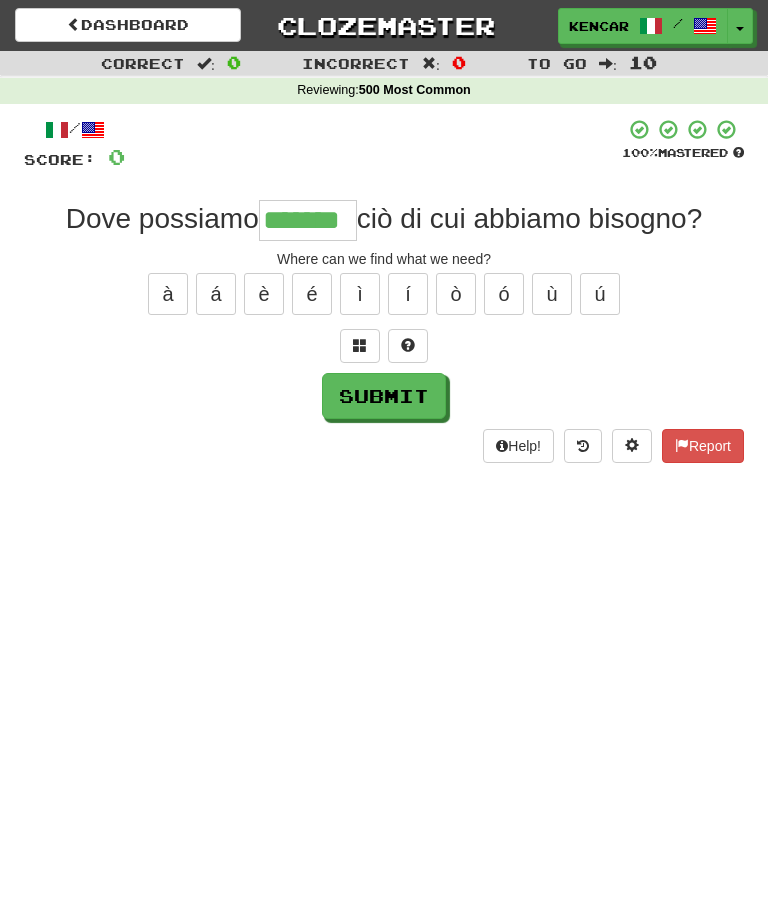 type on "*******" 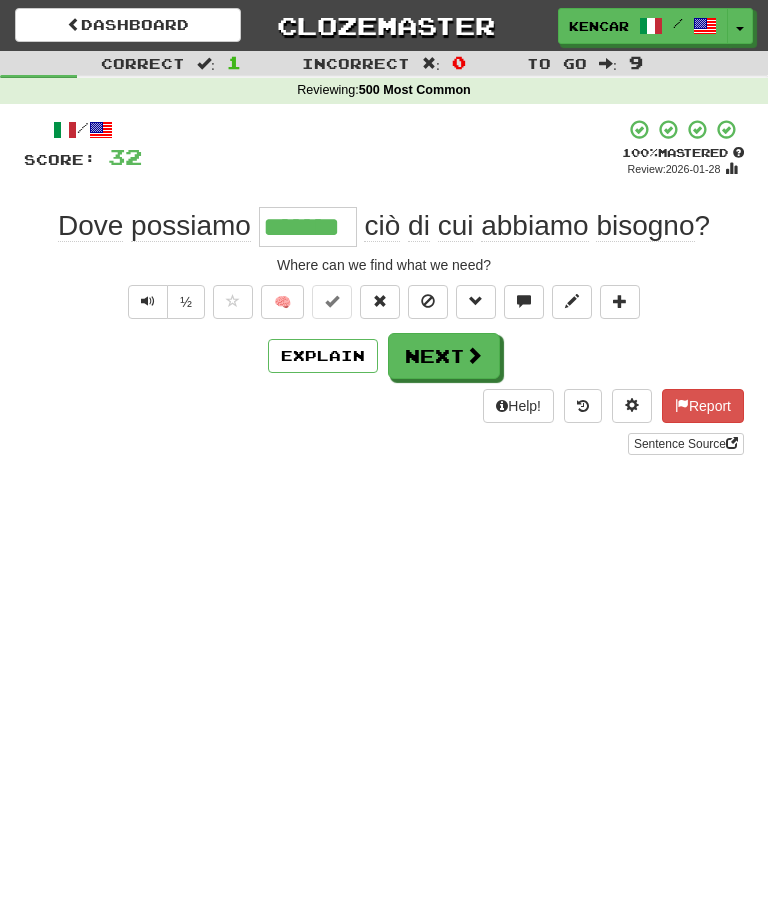 click on "Next" at bounding box center [444, 356] 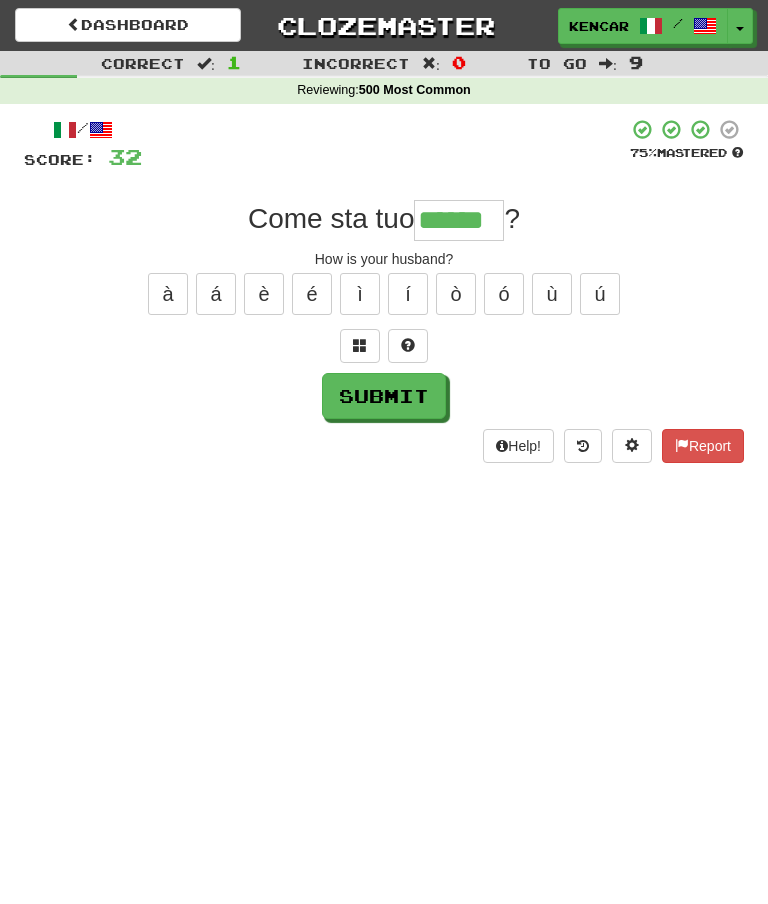 type on "******" 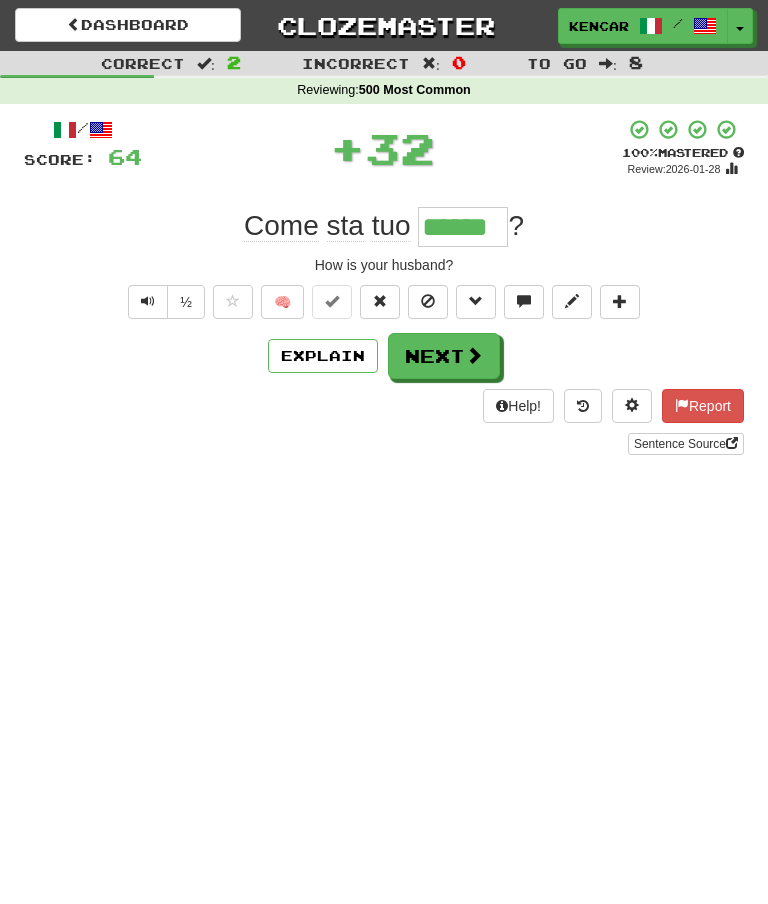 click on "Next" at bounding box center [444, 356] 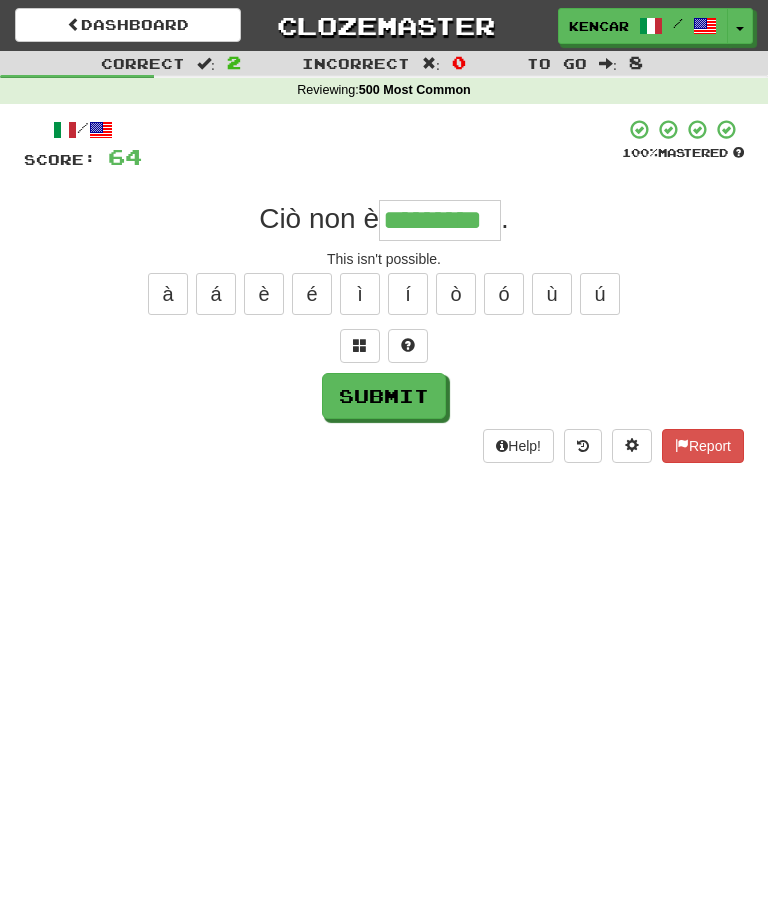 type on "*********" 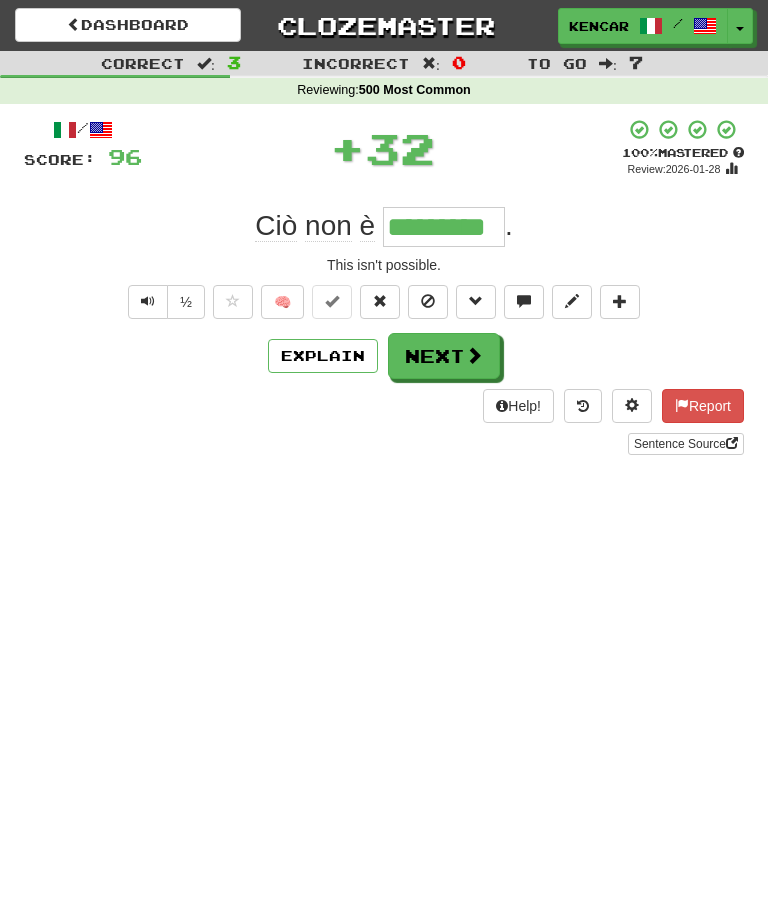 click on "Next" at bounding box center (444, 356) 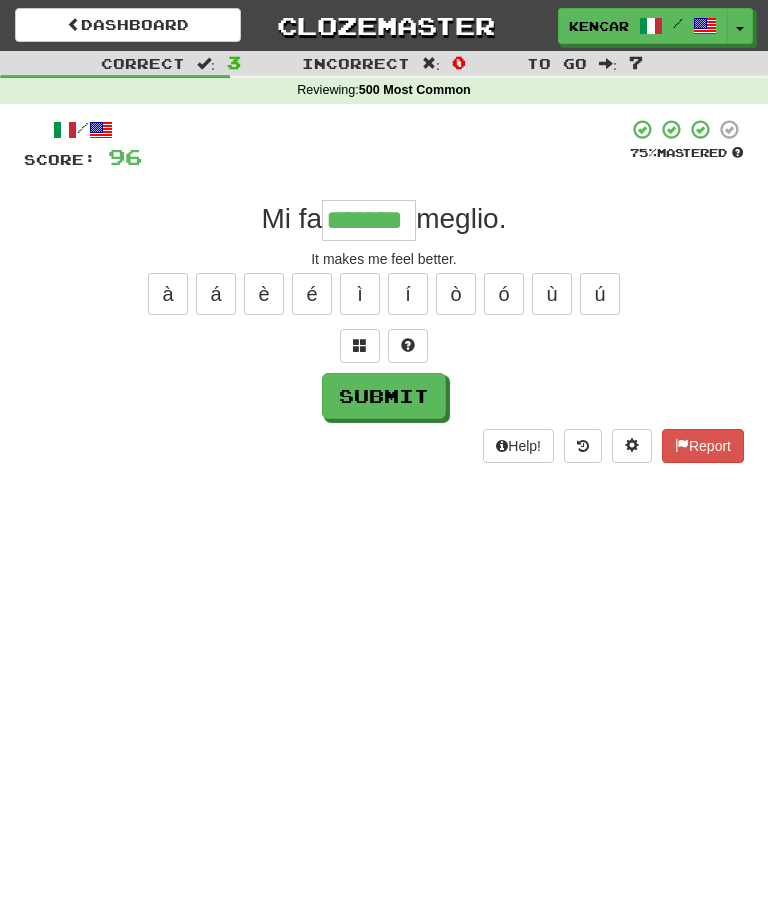 type on "*******" 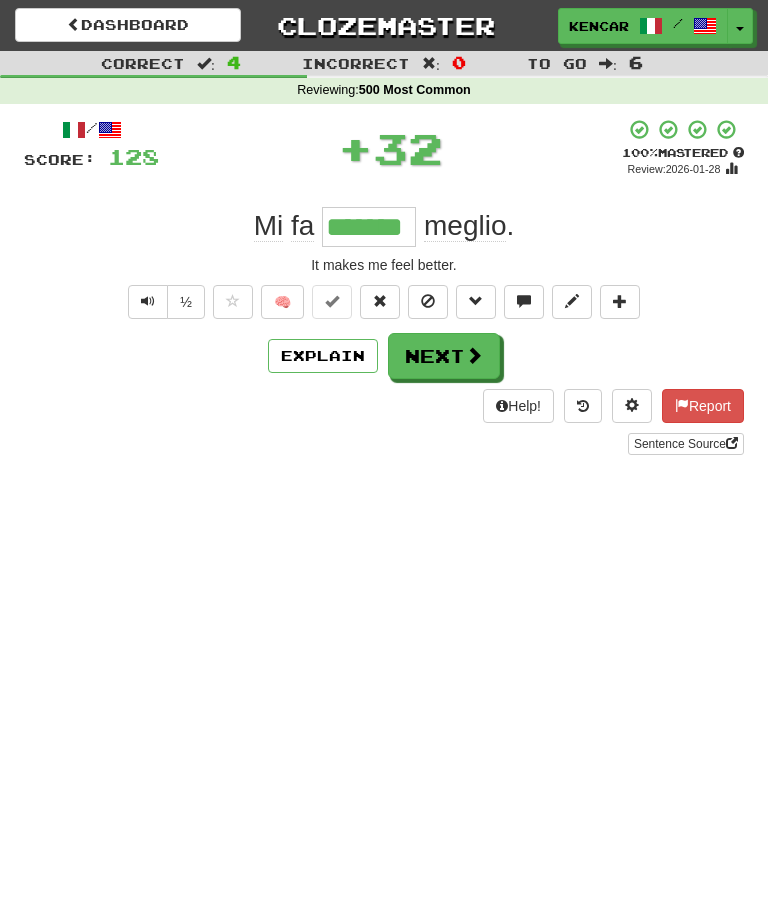 click on "Next" at bounding box center (444, 356) 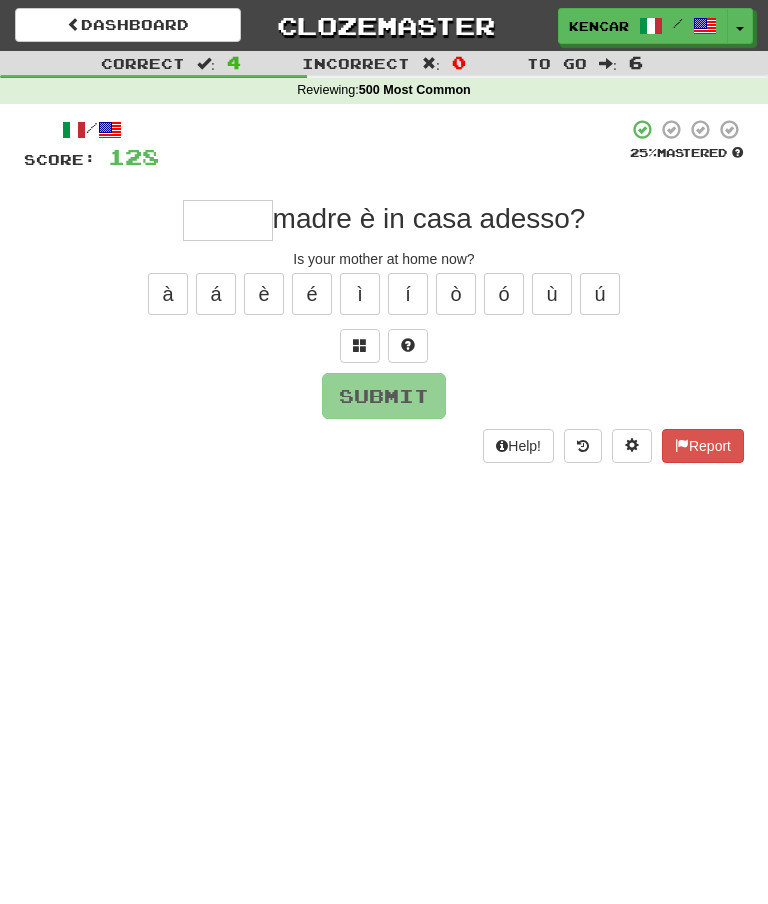 type on "*" 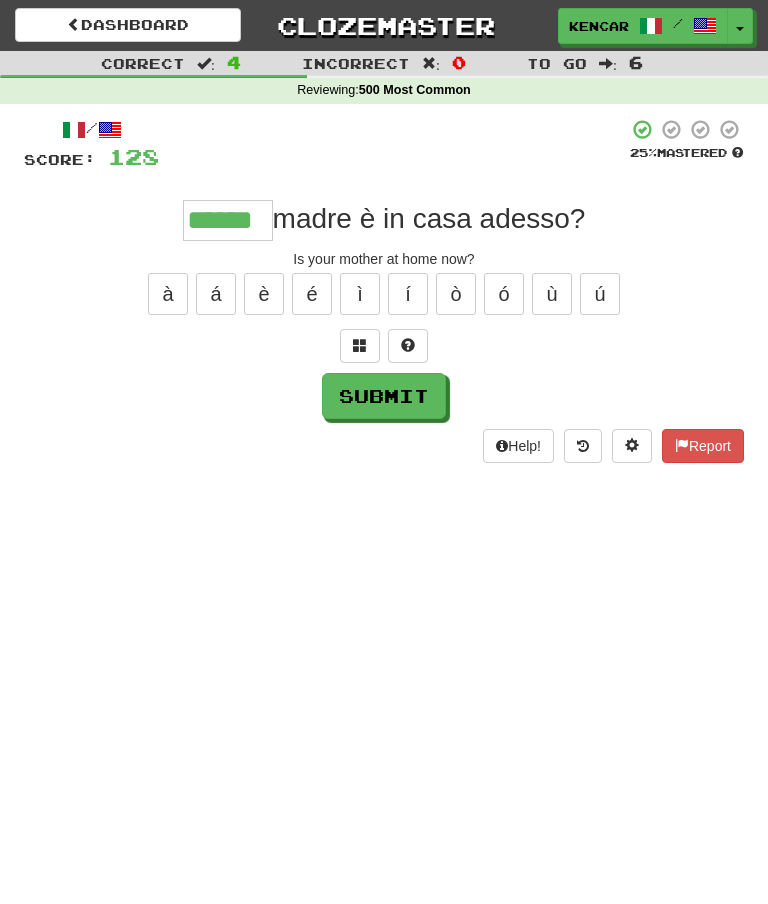 click on "Submit" at bounding box center [384, 396] 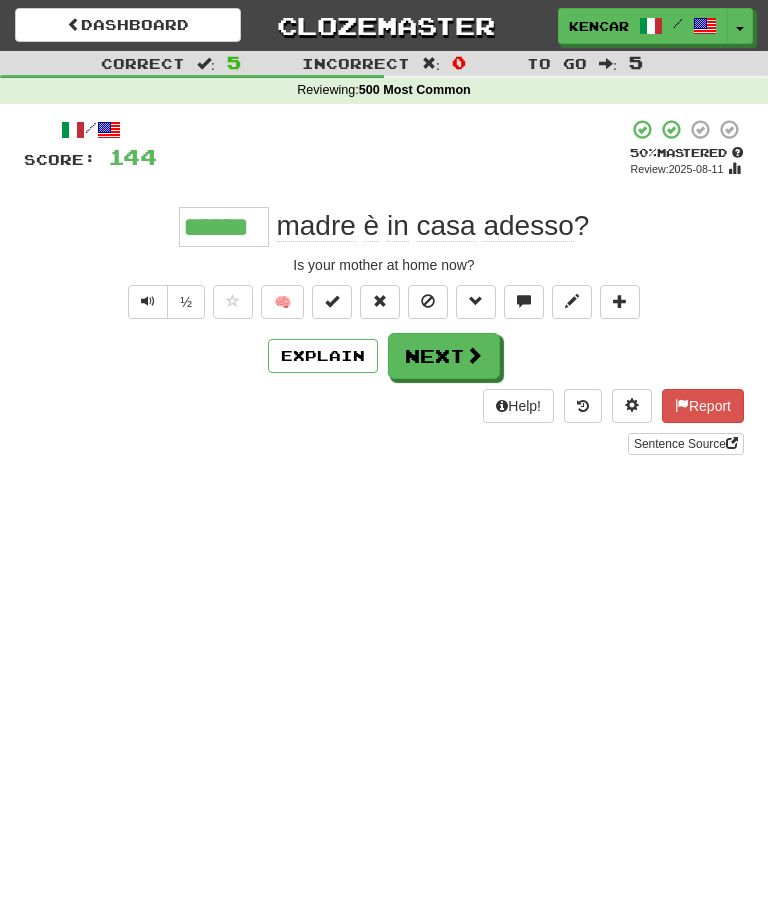 click at bounding box center (474, 355) 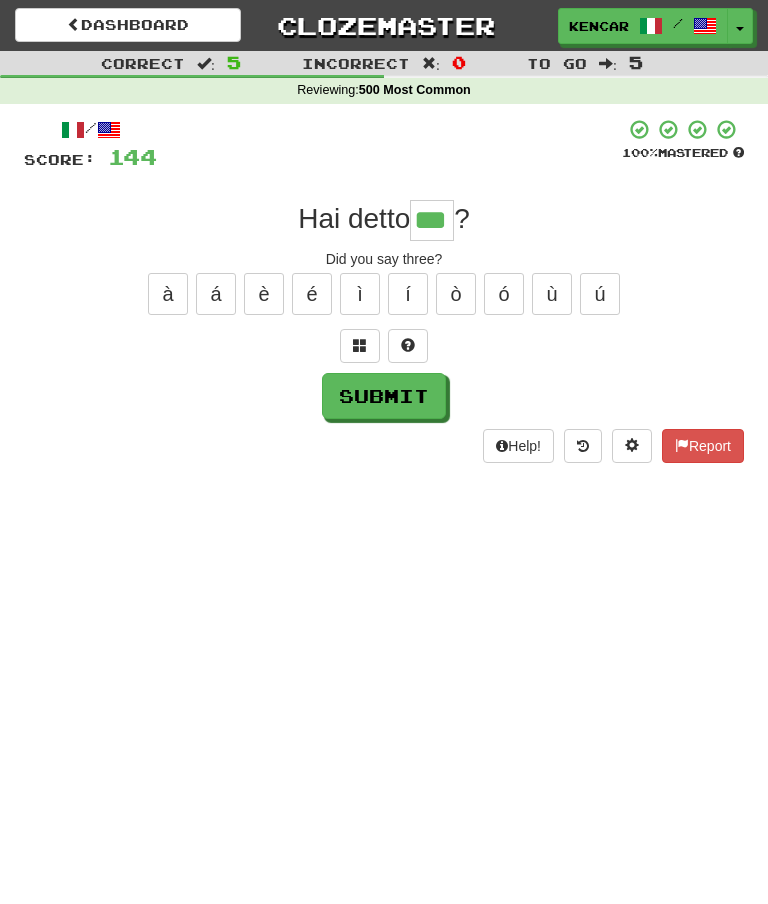 type on "***" 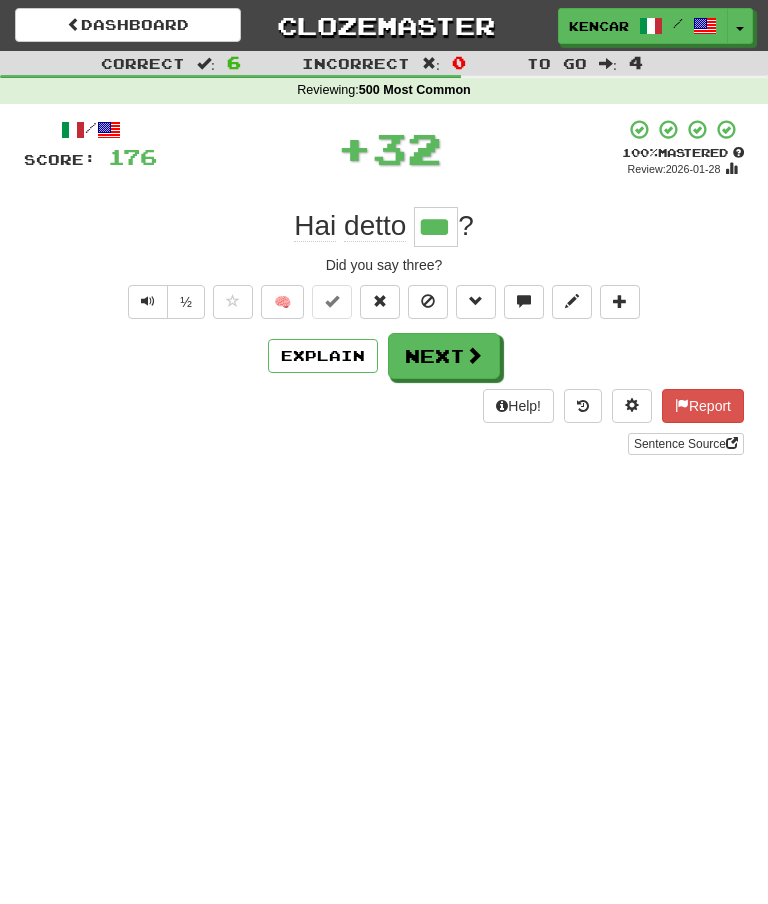 click on "Next" at bounding box center (444, 356) 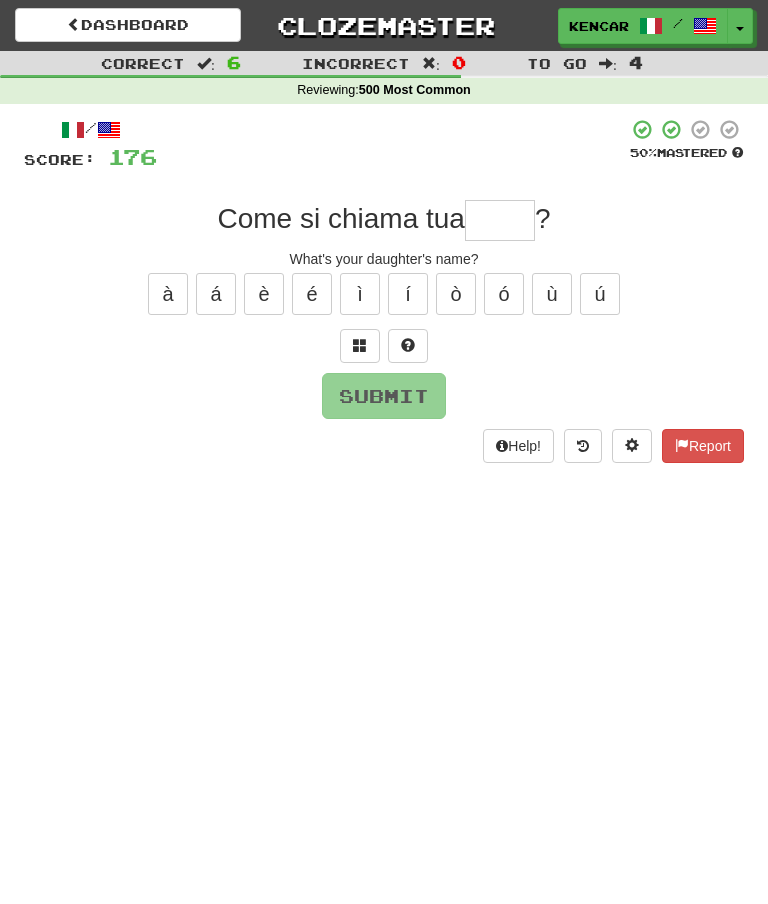 type on "*" 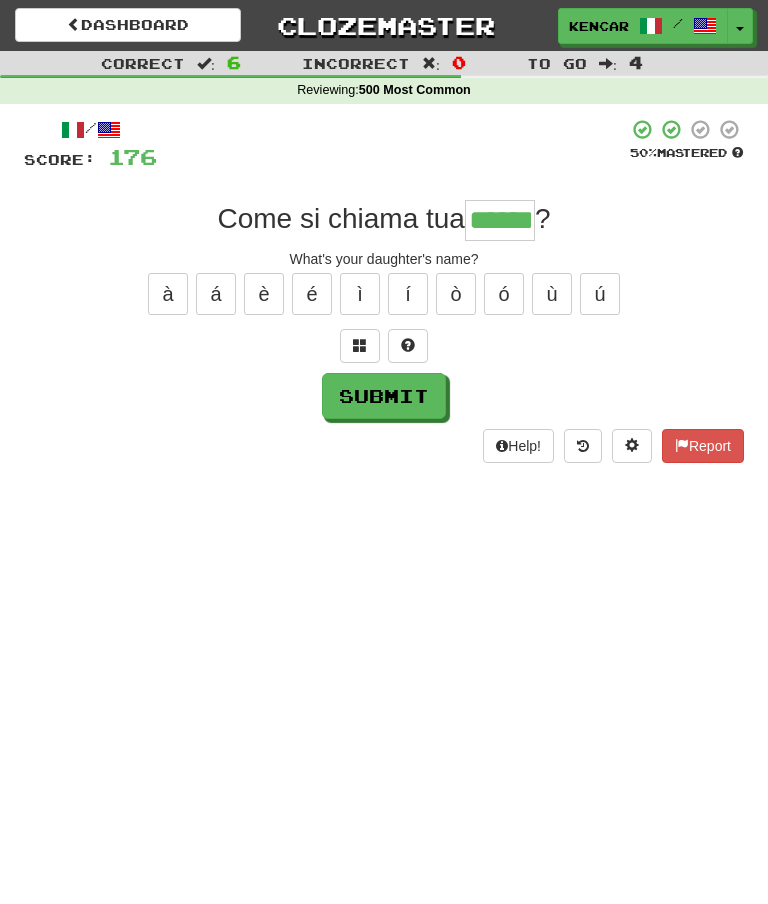 type on "******" 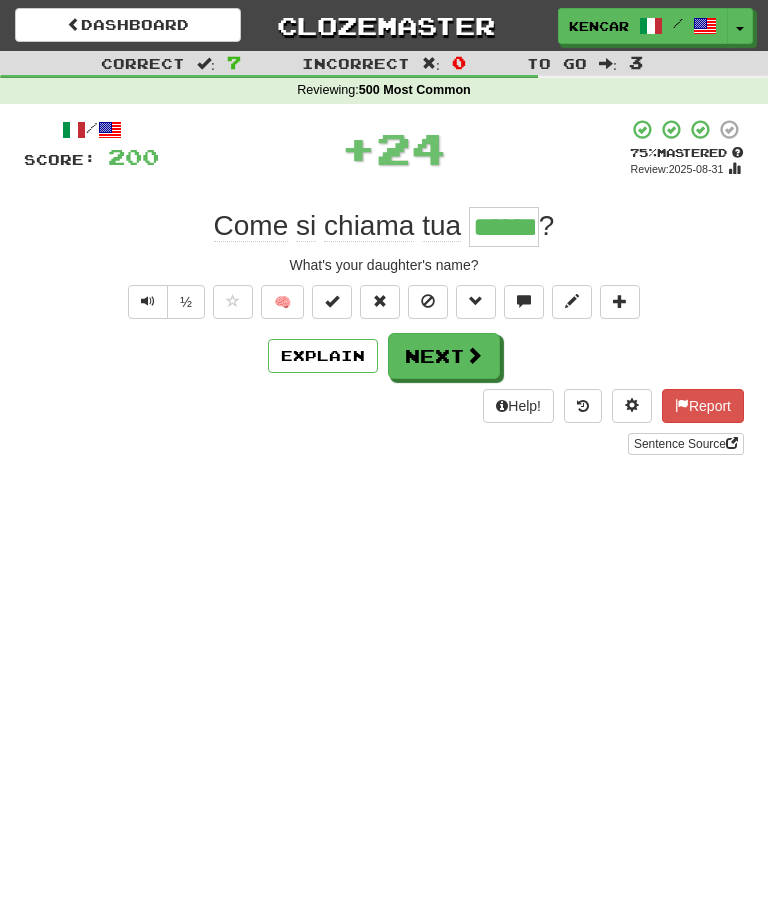 click on "Next" at bounding box center (444, 356) 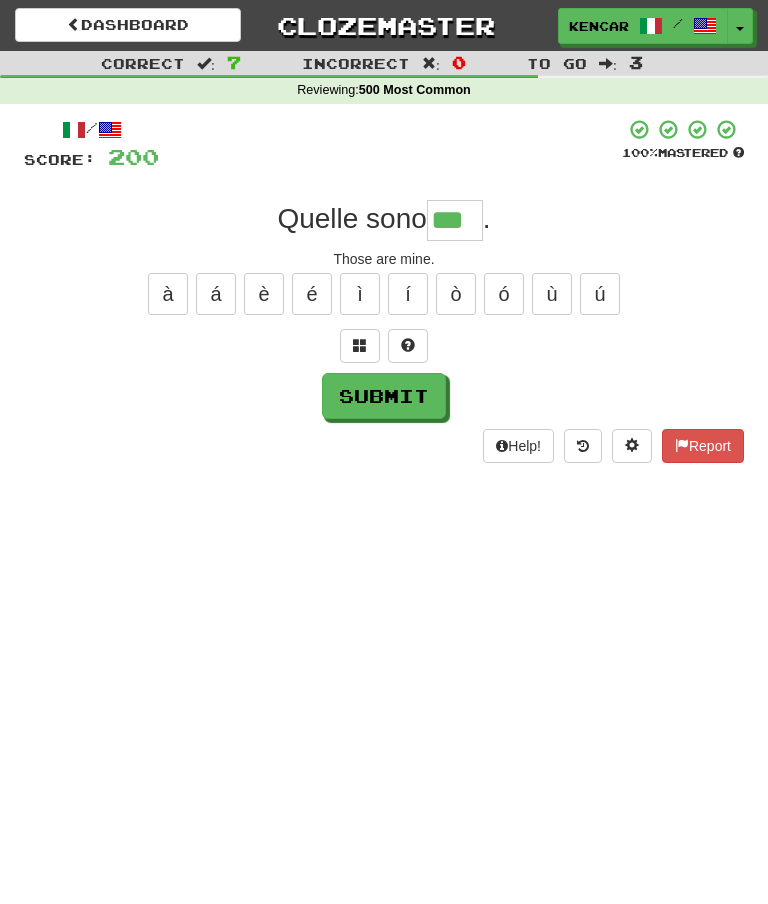 type on "***" 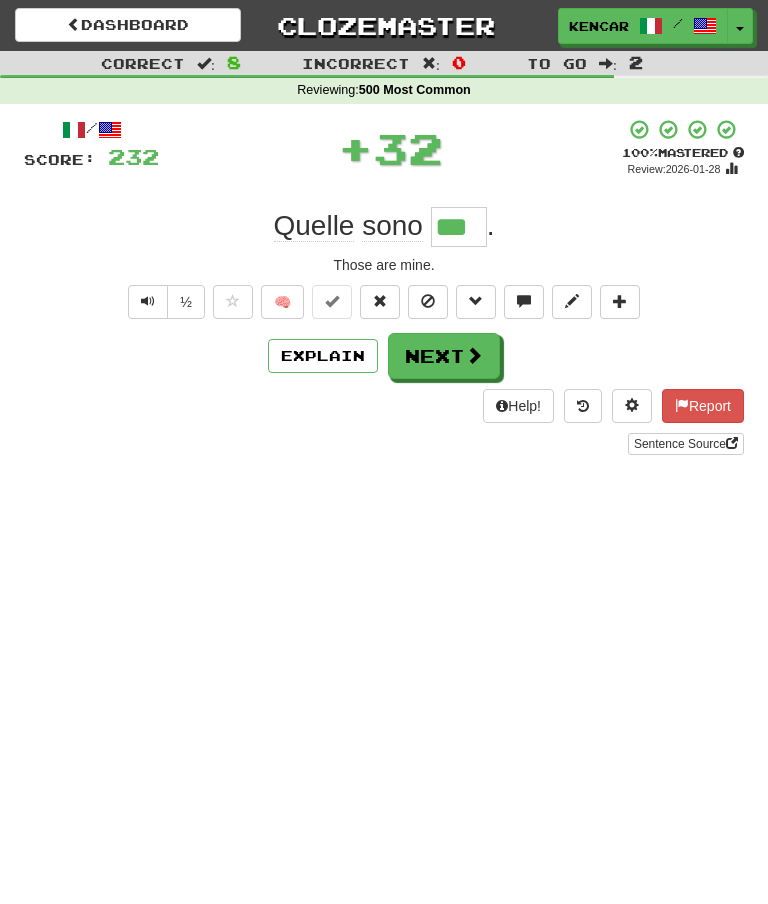 click on "Next" at bounding box center [444, 356] 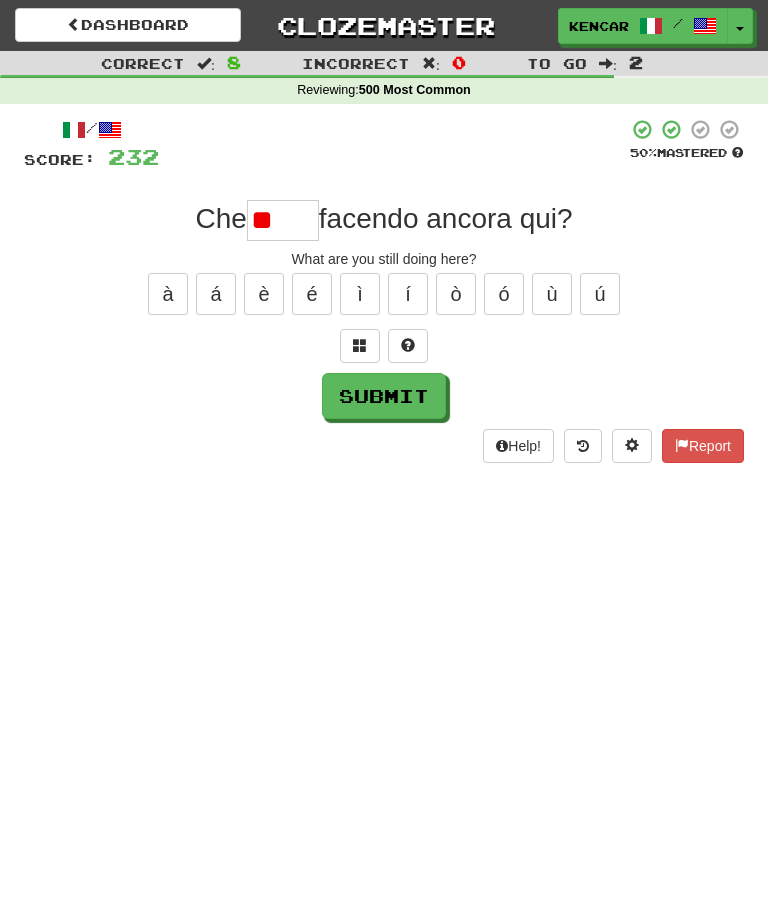 type on "*" 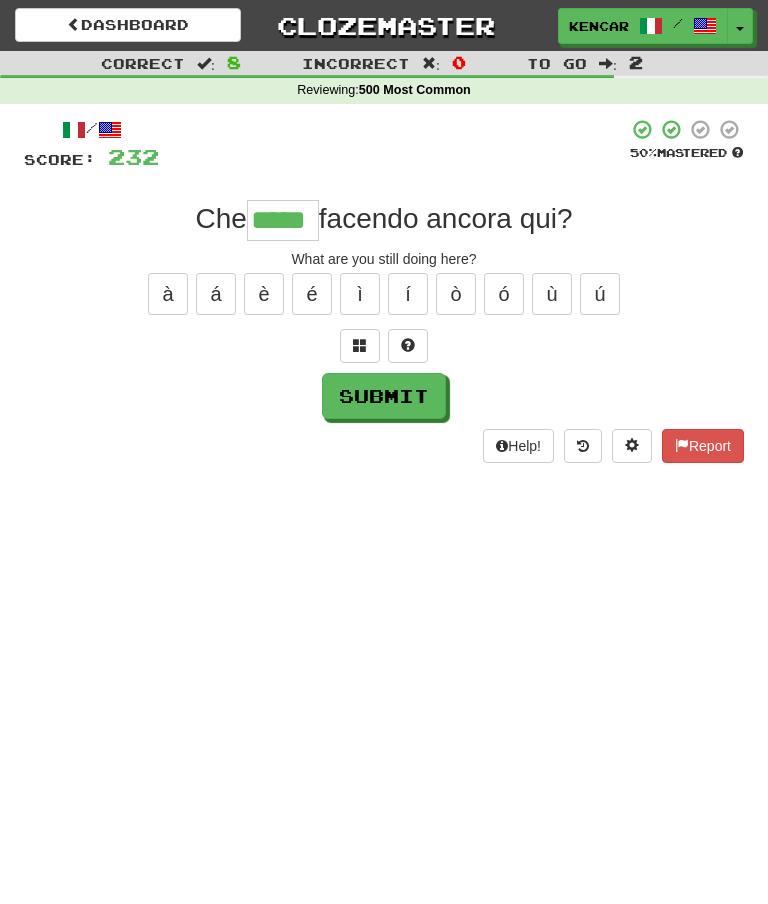 type on "*****" 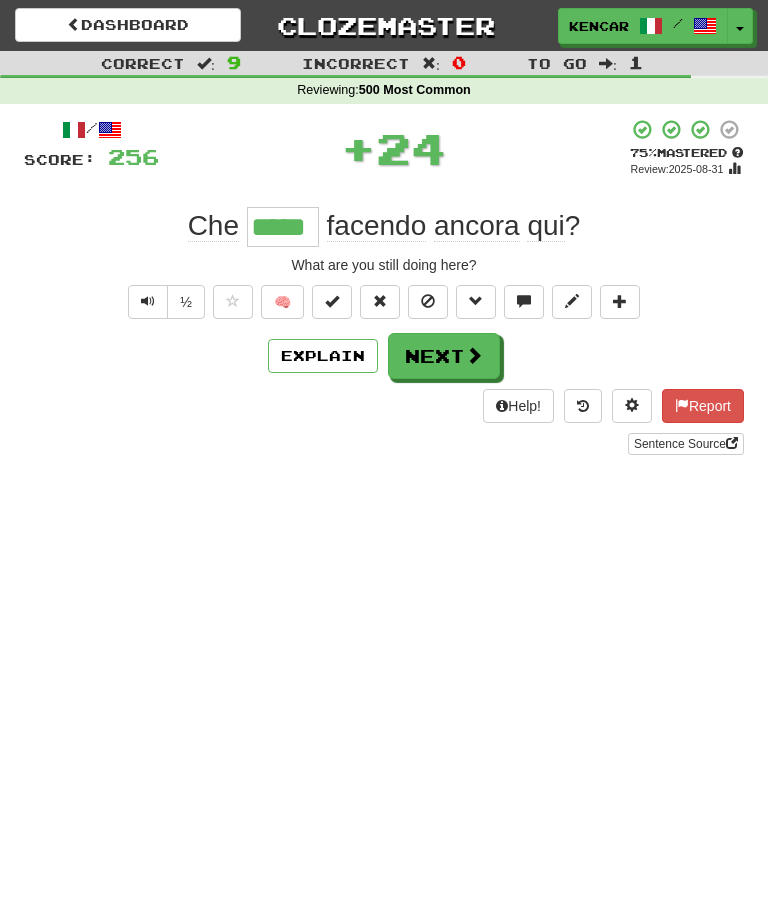click on "Next" at bounding box center [444, 356] 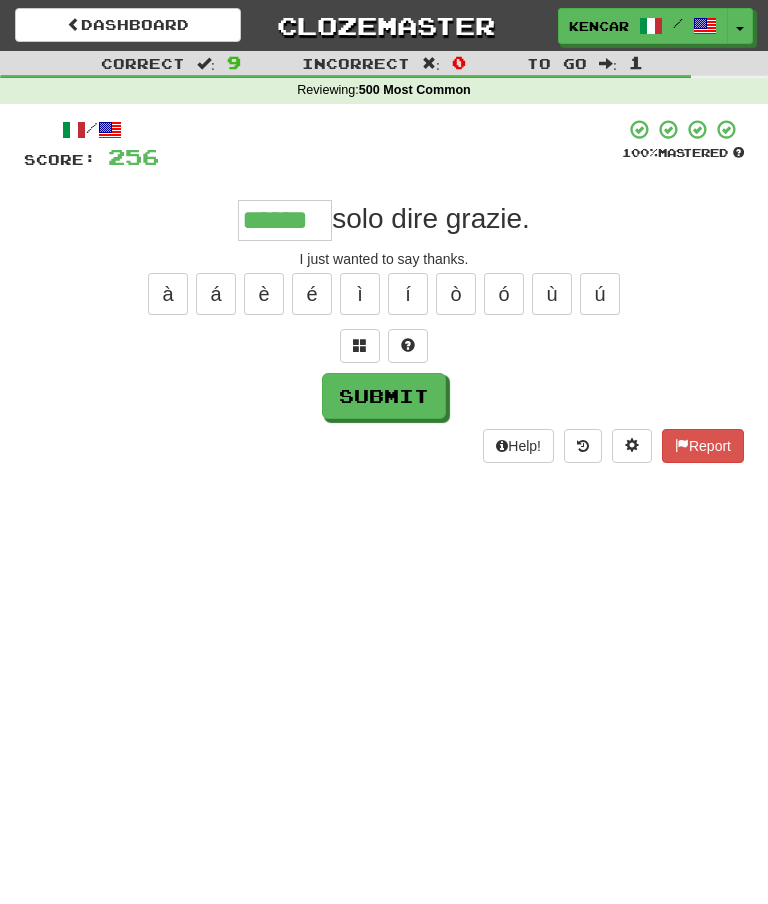 click on "Submit" at bounding box center [384, 396] 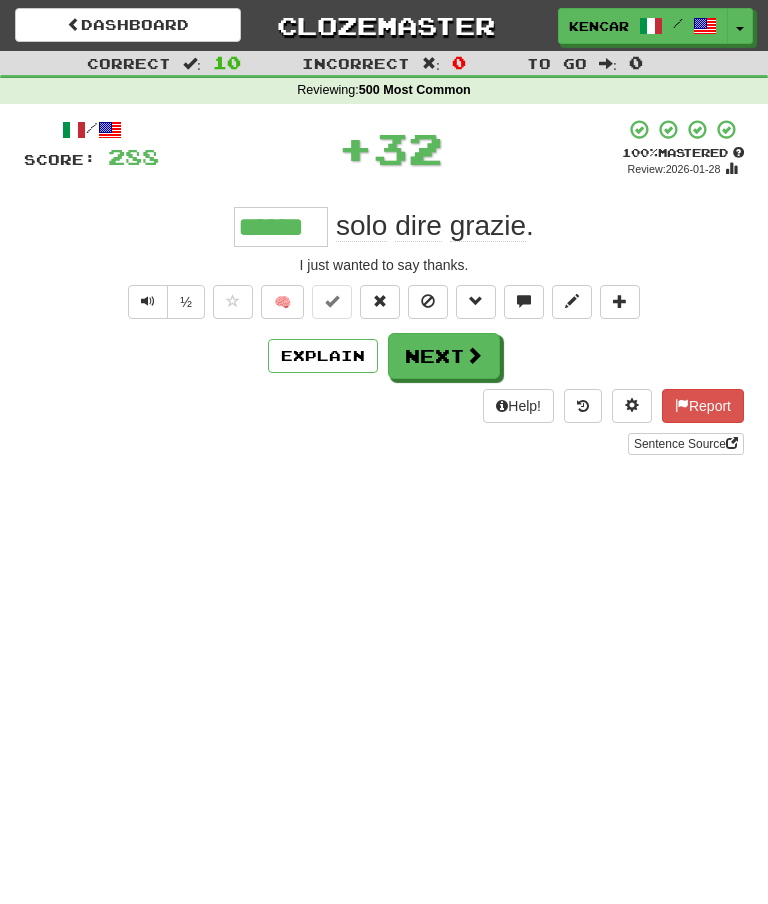 click on "Next" at bounding box center (444, 356) 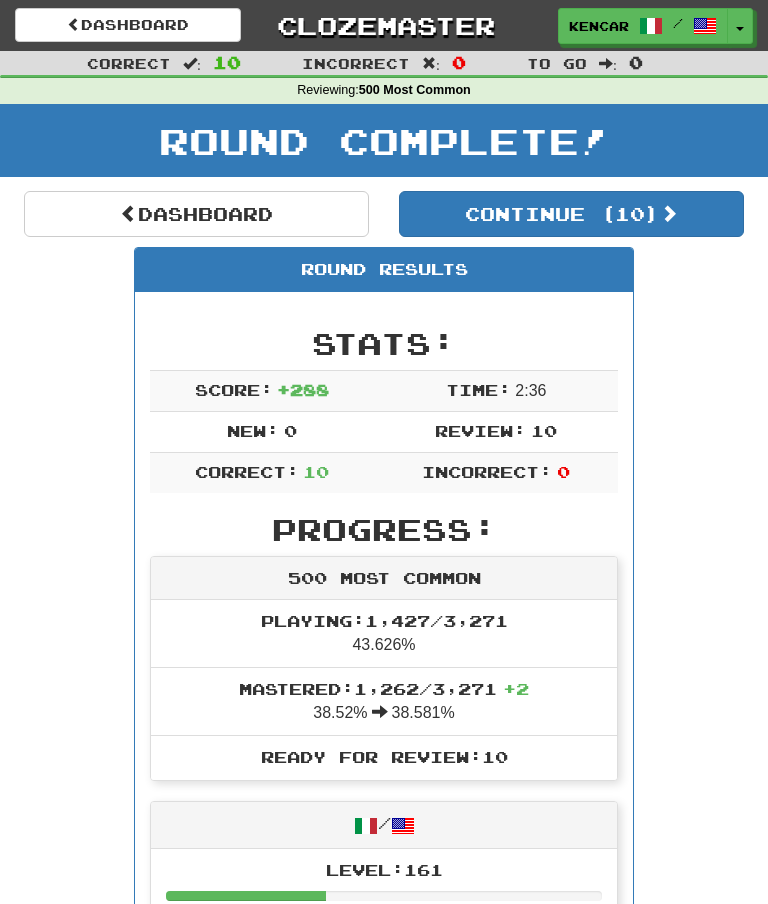 click on "Clozemaster" at bounding box center (384, 25) 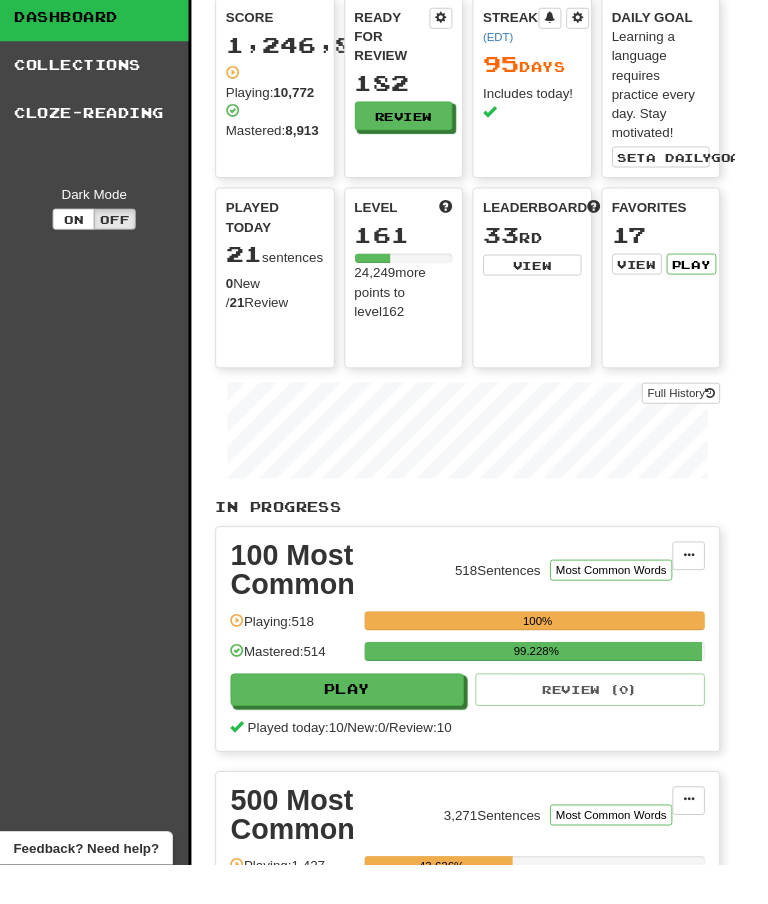 scroll, scrollTop: 66, scrollLeft: 0, axis: vertical 